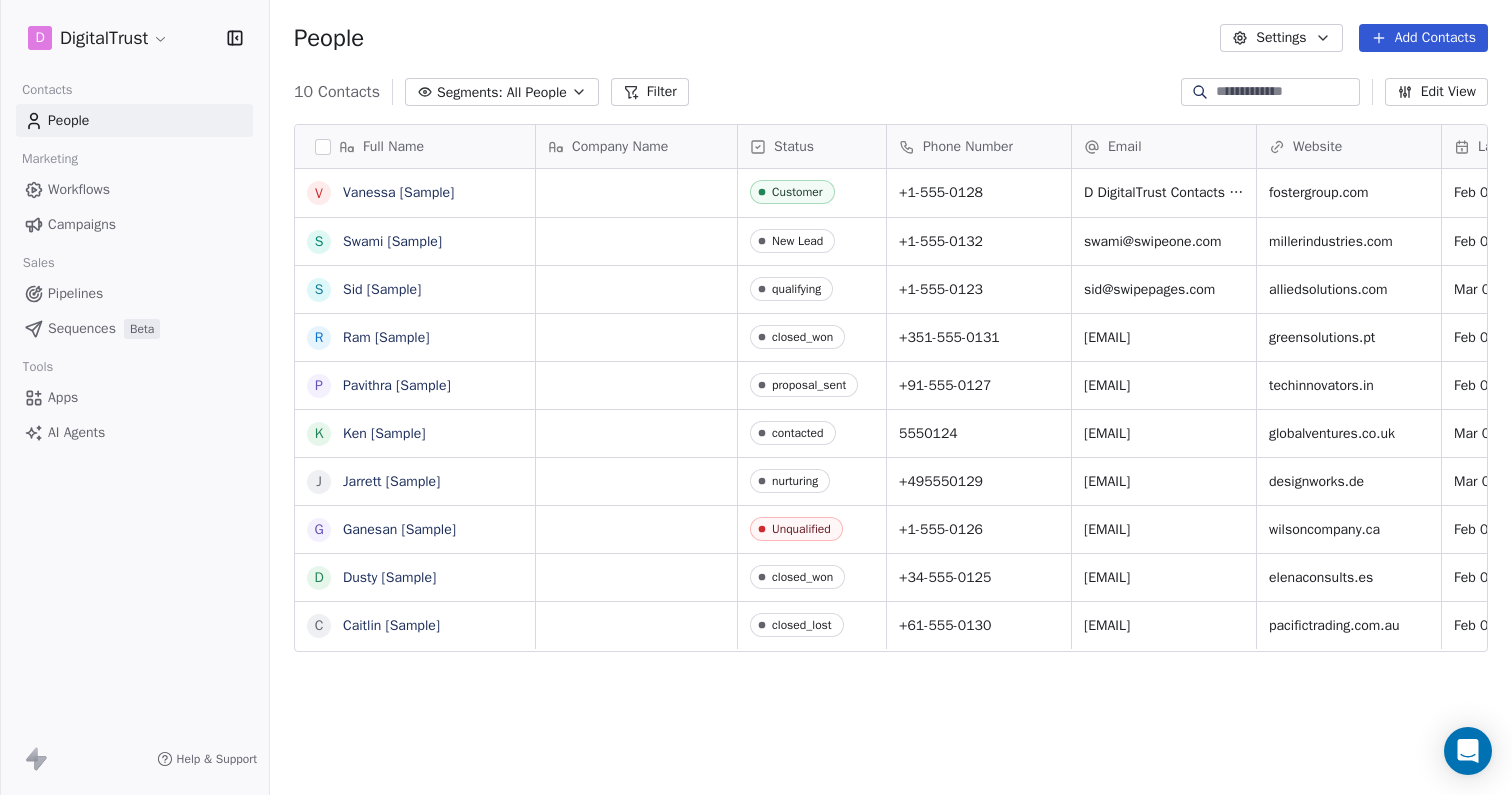 scroll, scrollTop: 0, scrollLeft: 0, axis: both 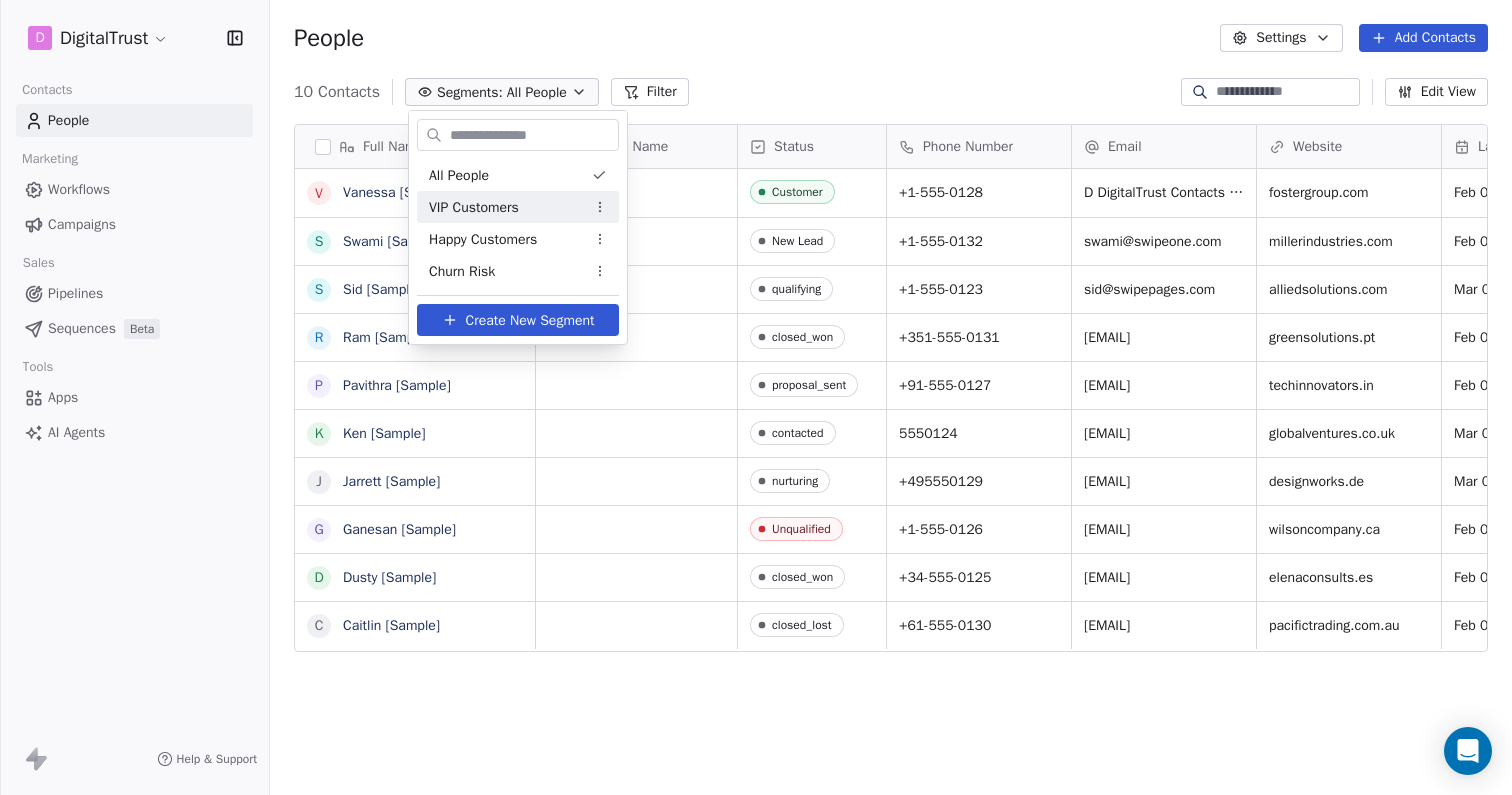 click on "VIP Customers" at bounding box center (474, 207) 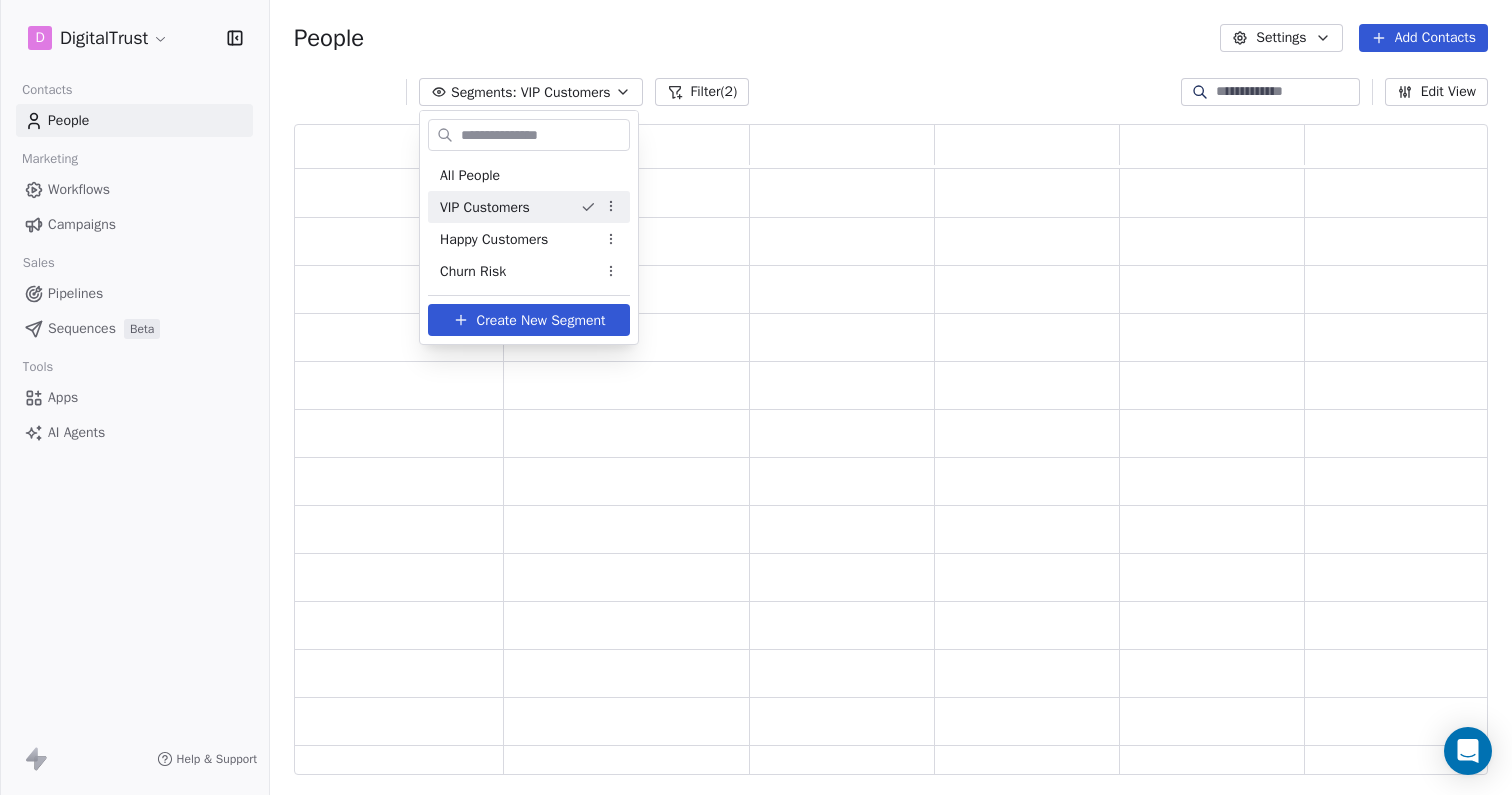 scroll, scrollTop: 1, scrollLeft: 1, axis: both 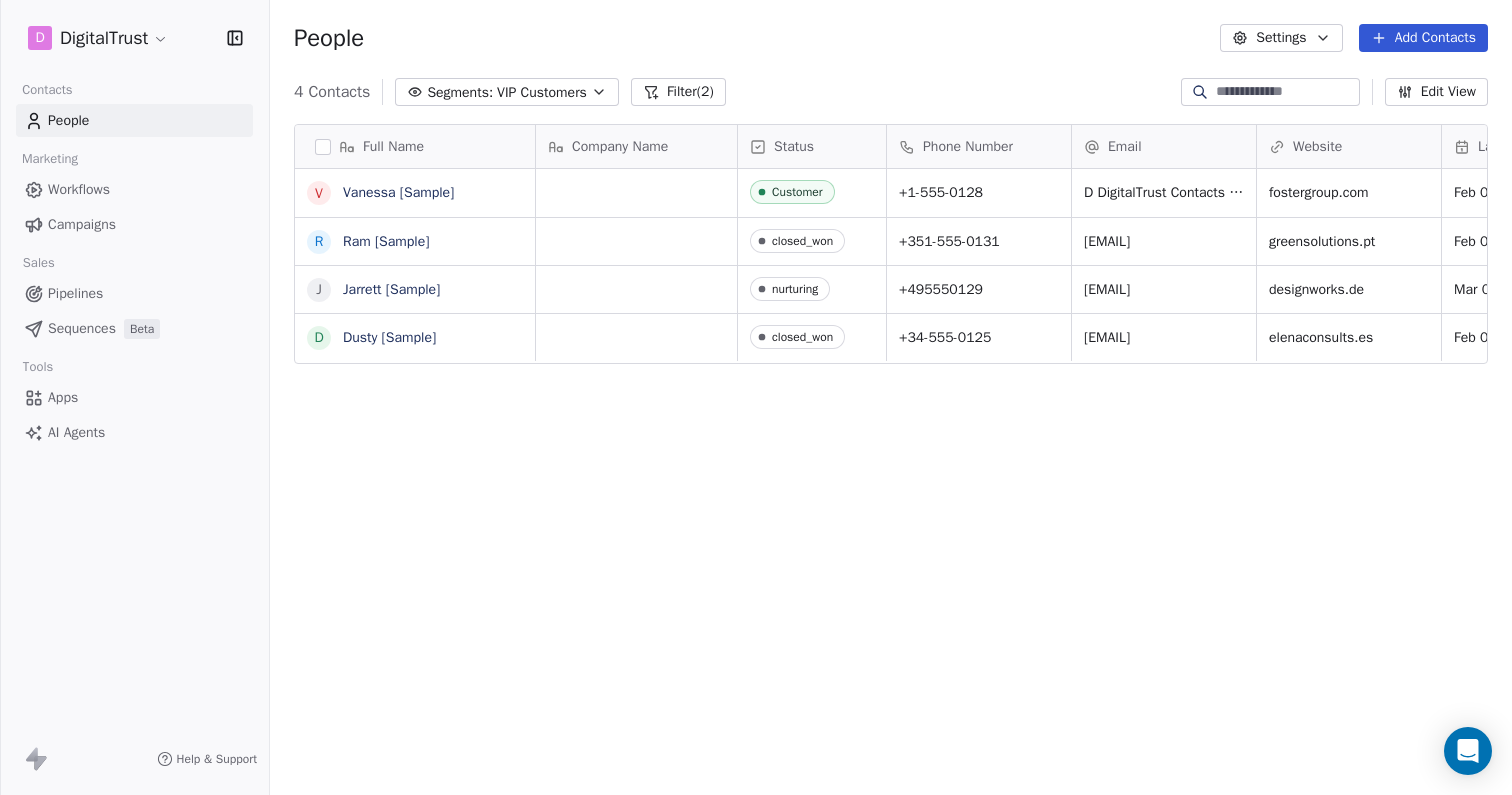 click on "VIP Customers" at bounding box center (542, 92) 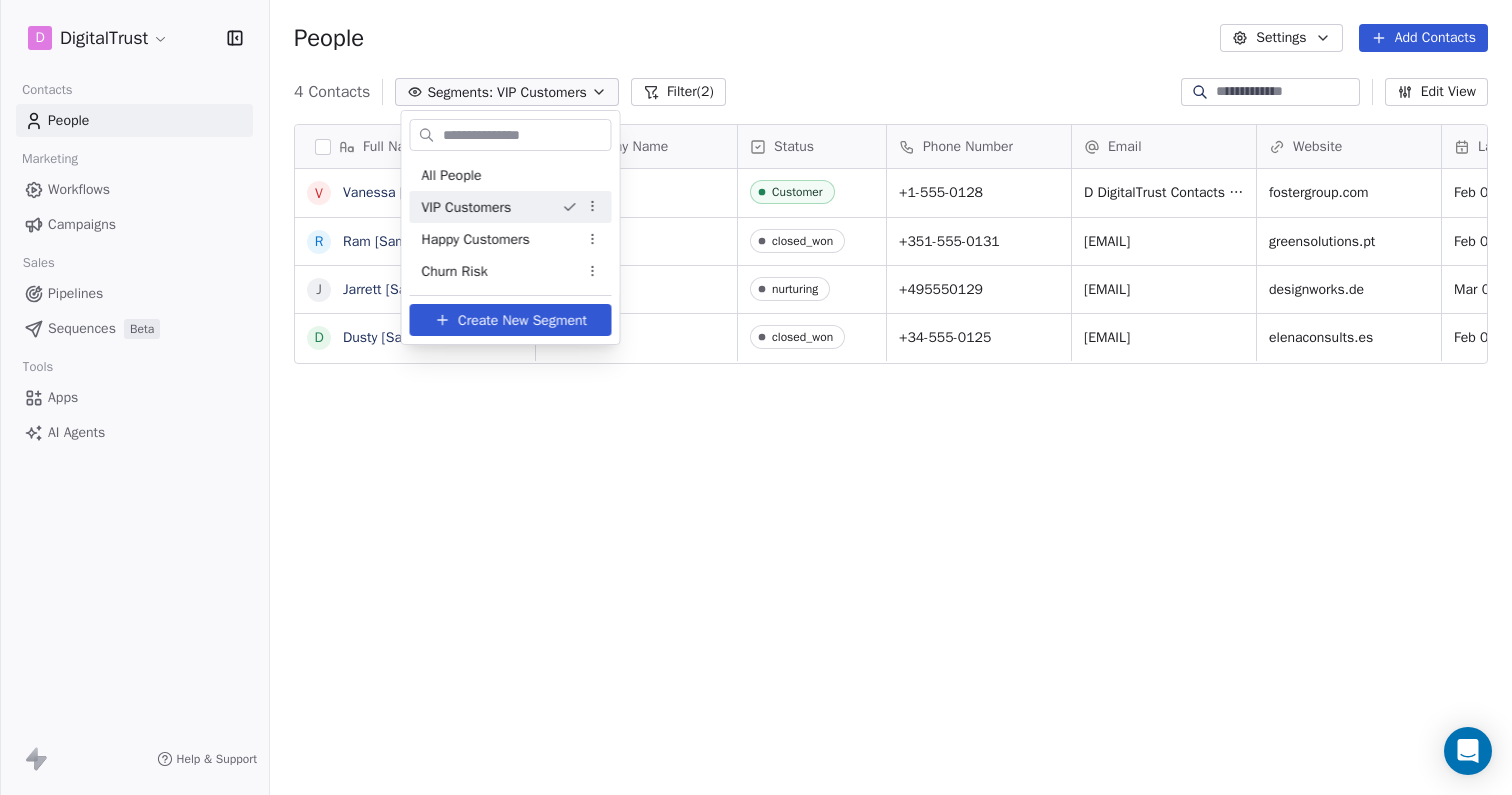 scroll, scrollTop: 1, scrollLeft: 1, axis: both 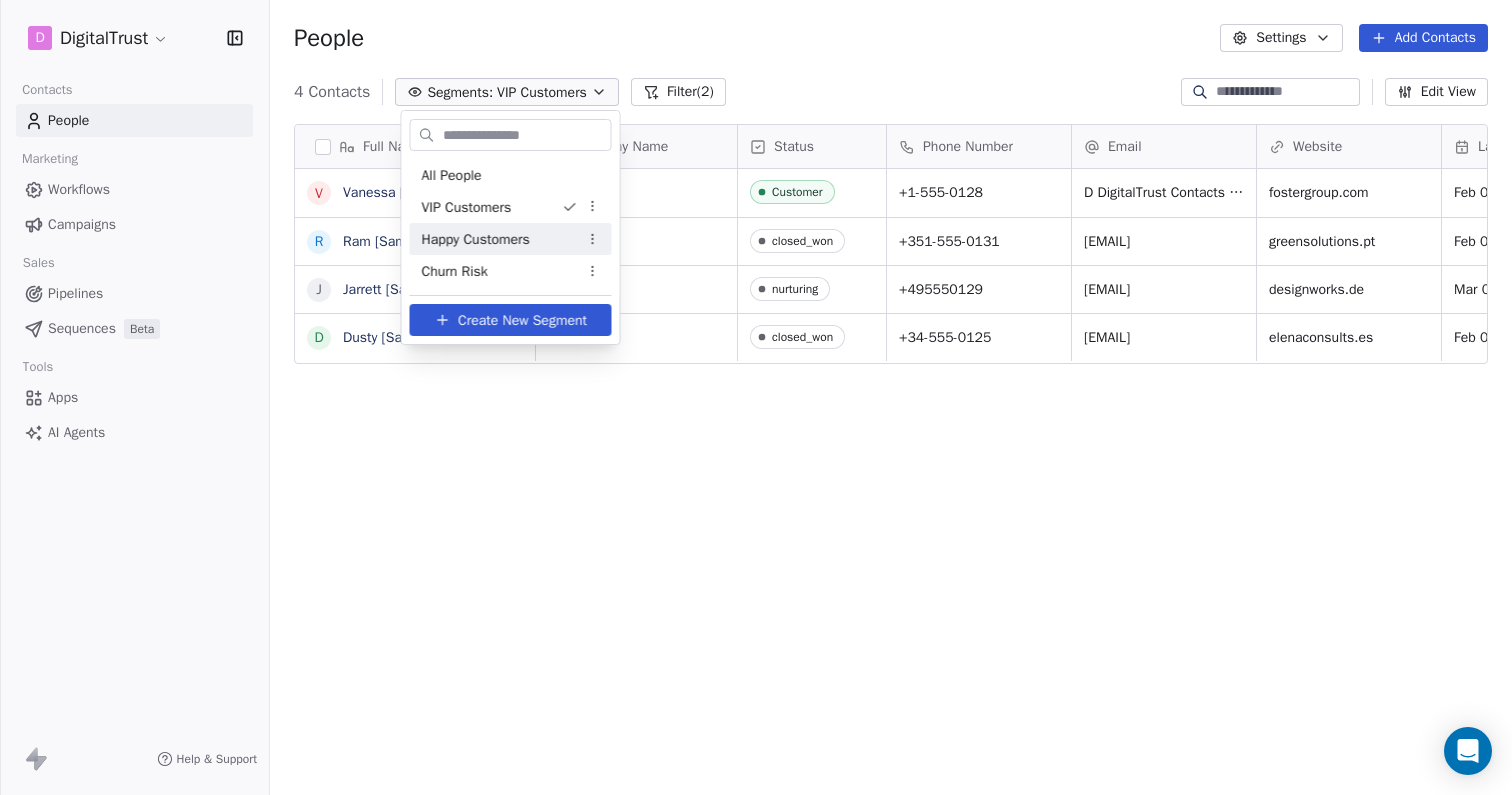 click on "Happy Customers" at bounding box center (476, 239) 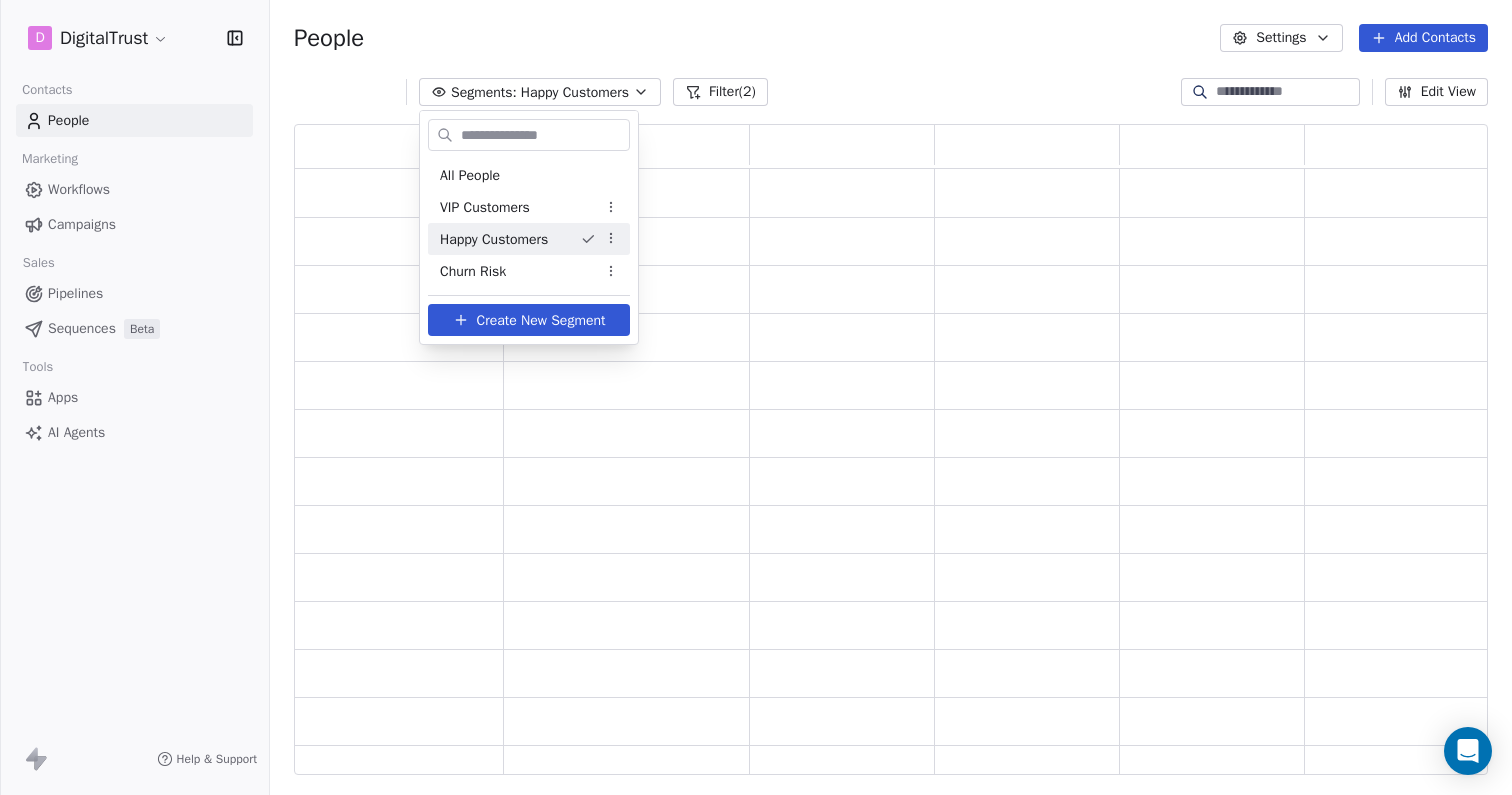 scroll, scrollTop: 1, scrollLeft: 1, axis: both 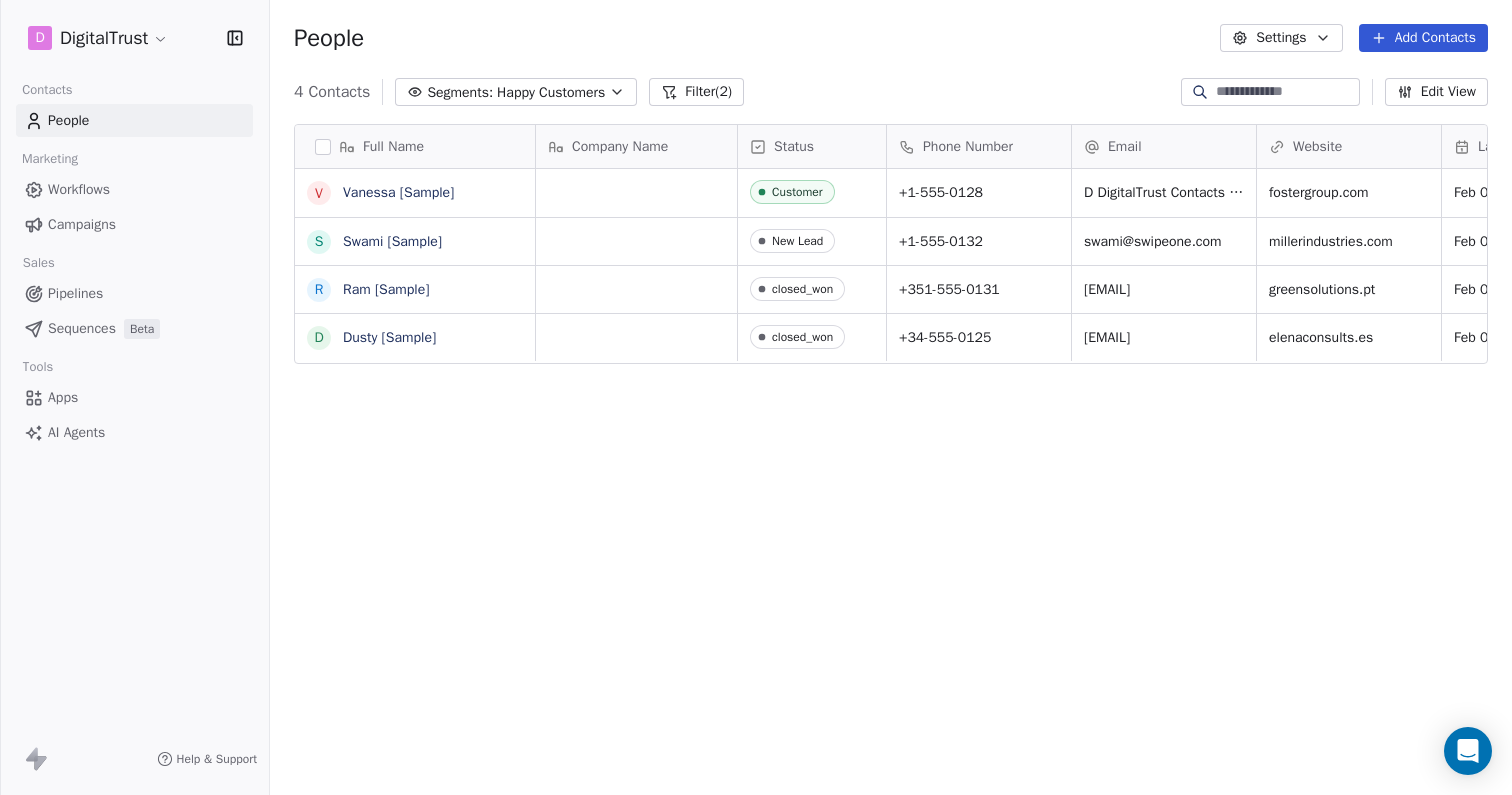 click on "Happy Customers" at bounding box center (551, 92) 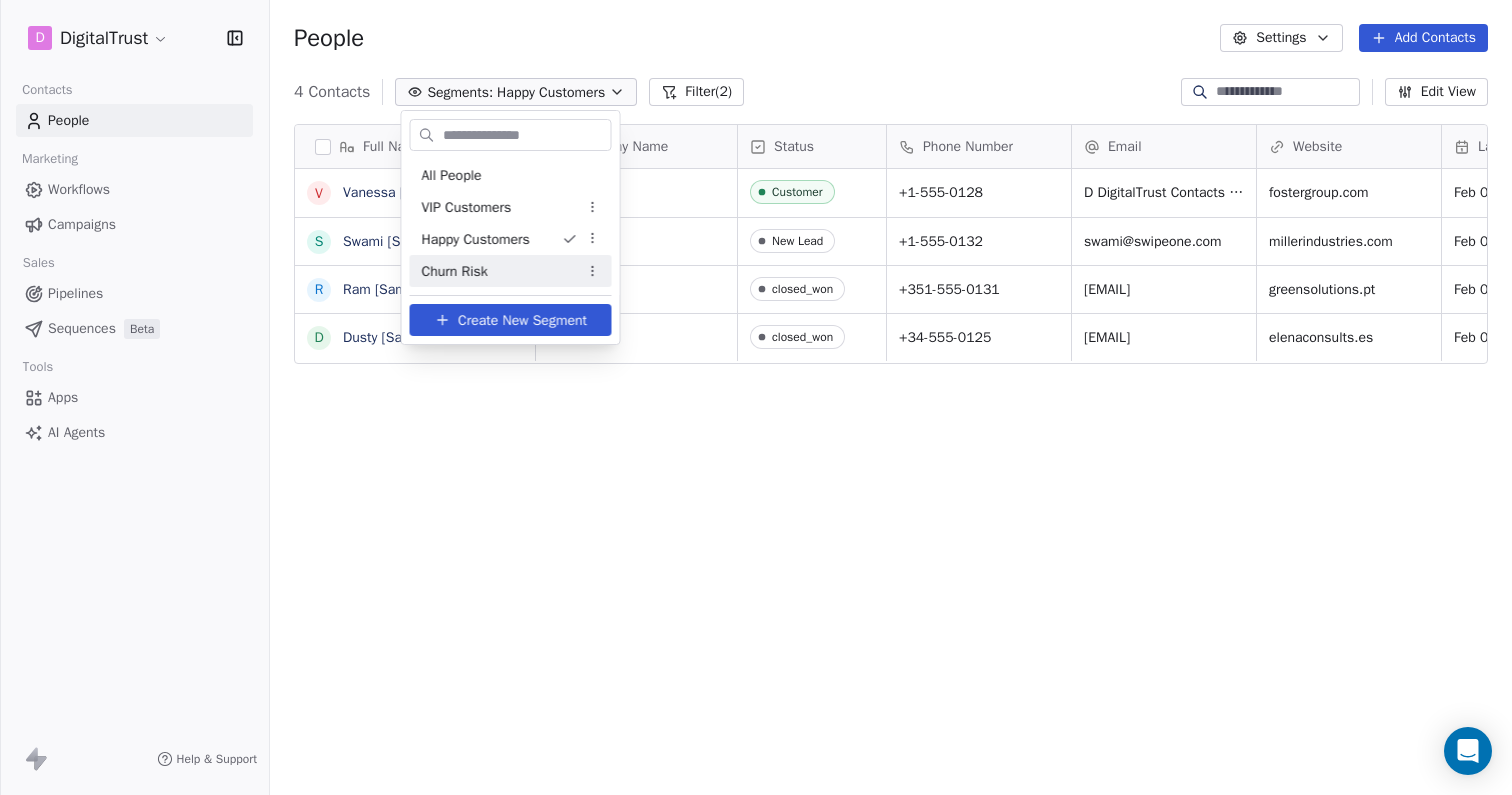 click on "Churn Risk" at bounding box center (455, 271) 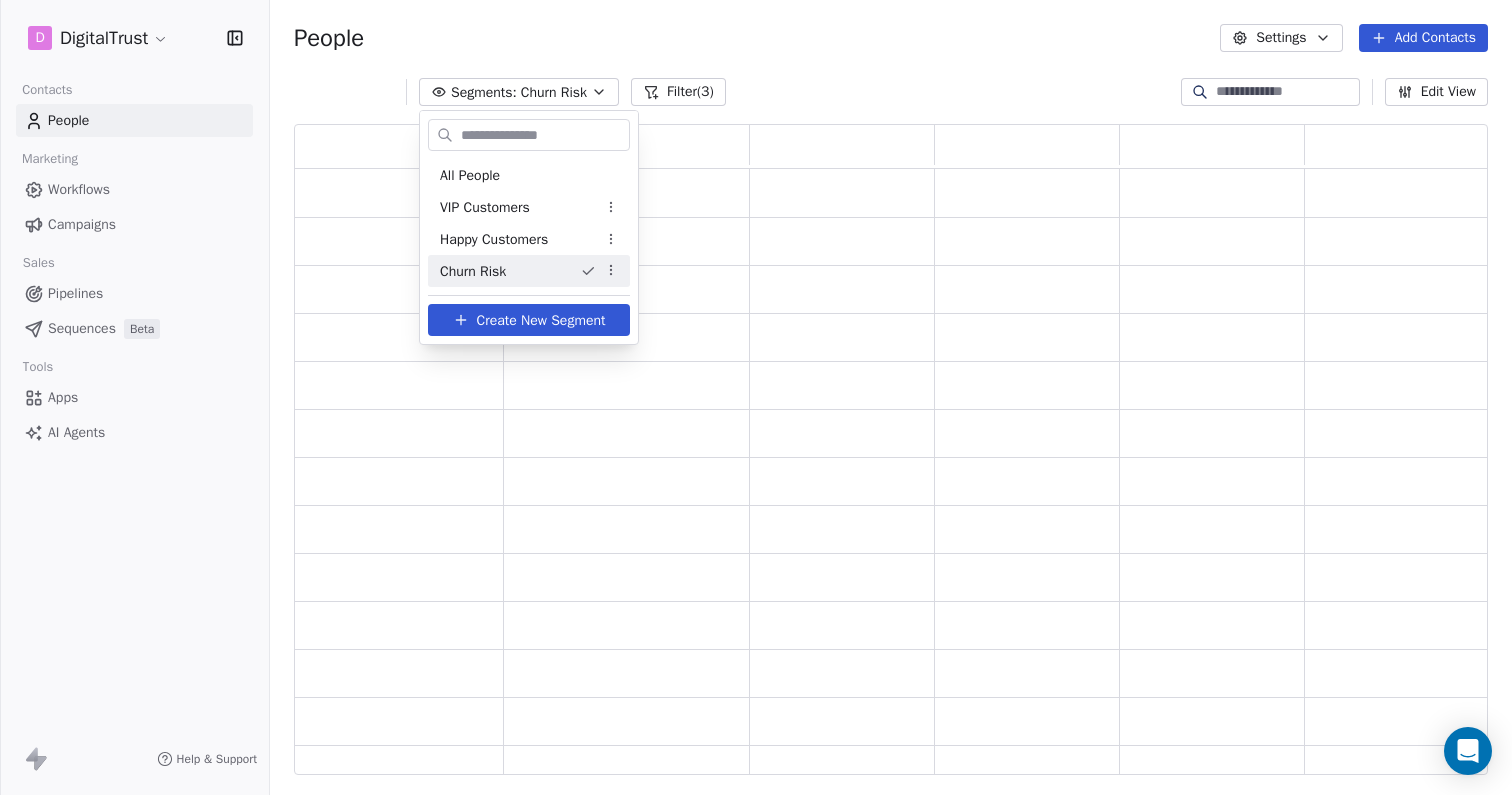 scroll, scrollTop: 1, scrollLeft: 1, axis: both 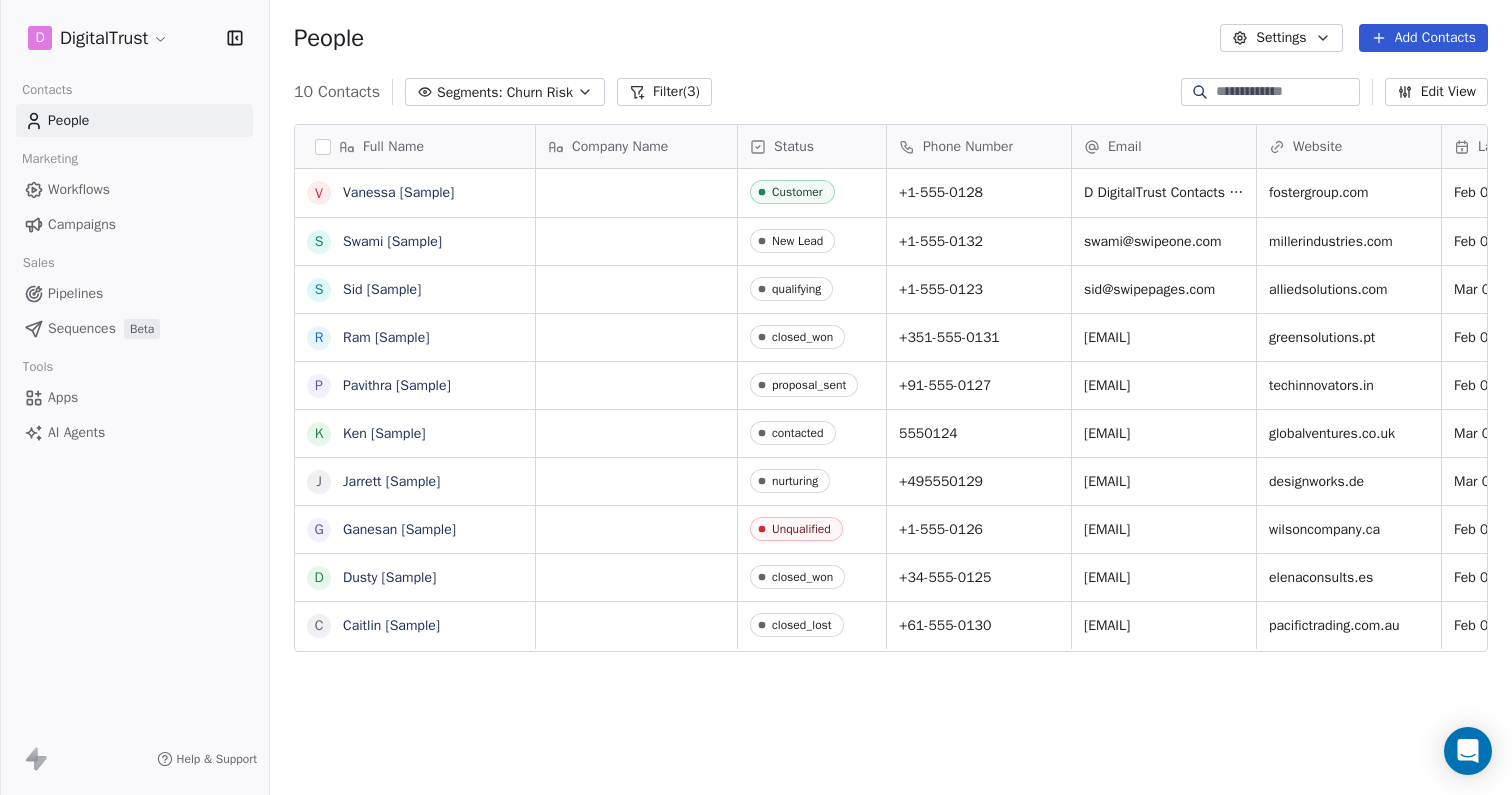 click on "Segments:" at bounding box center [470, 92] 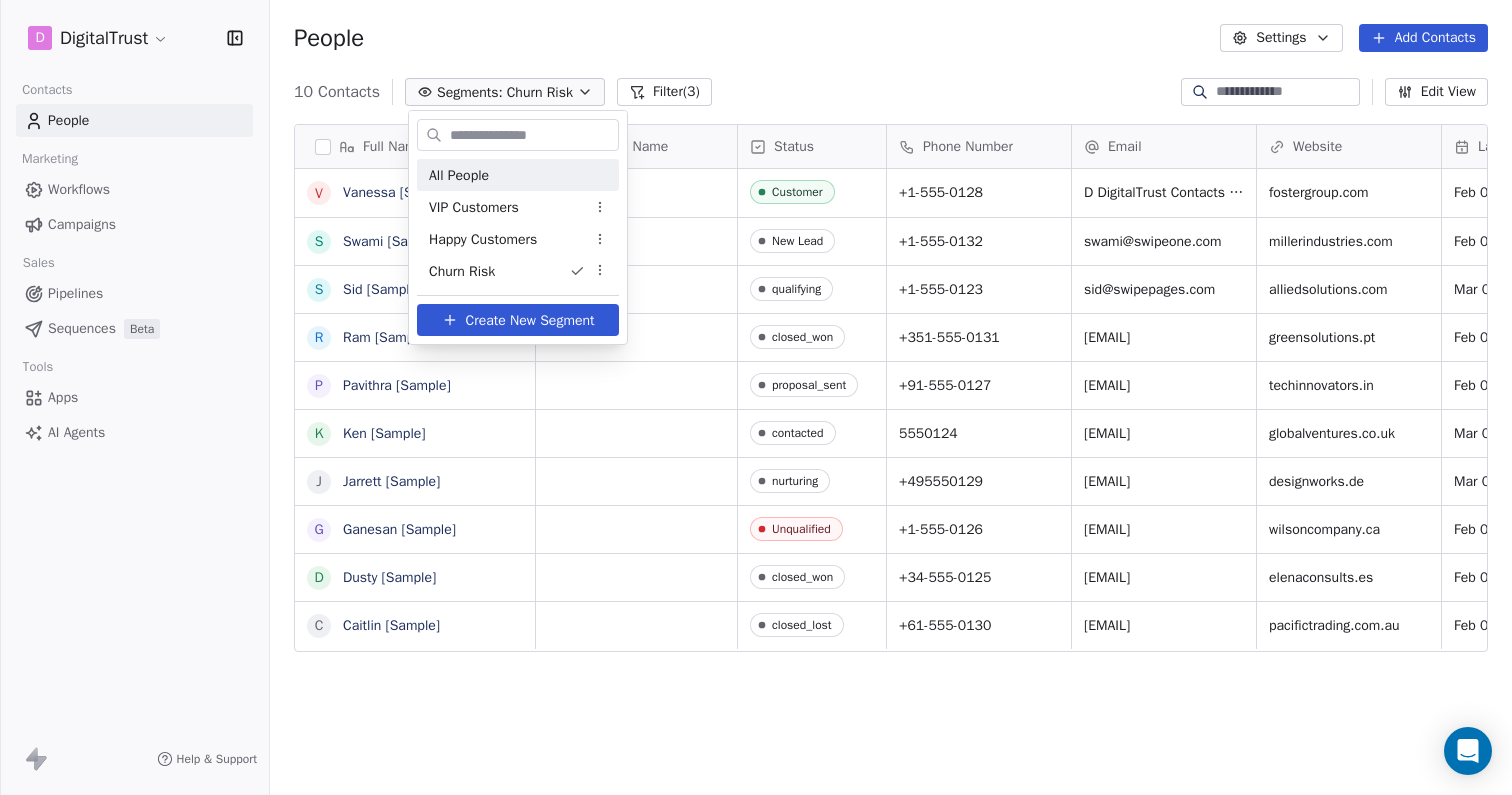 click on "All People" at bounding box center [518, 175] 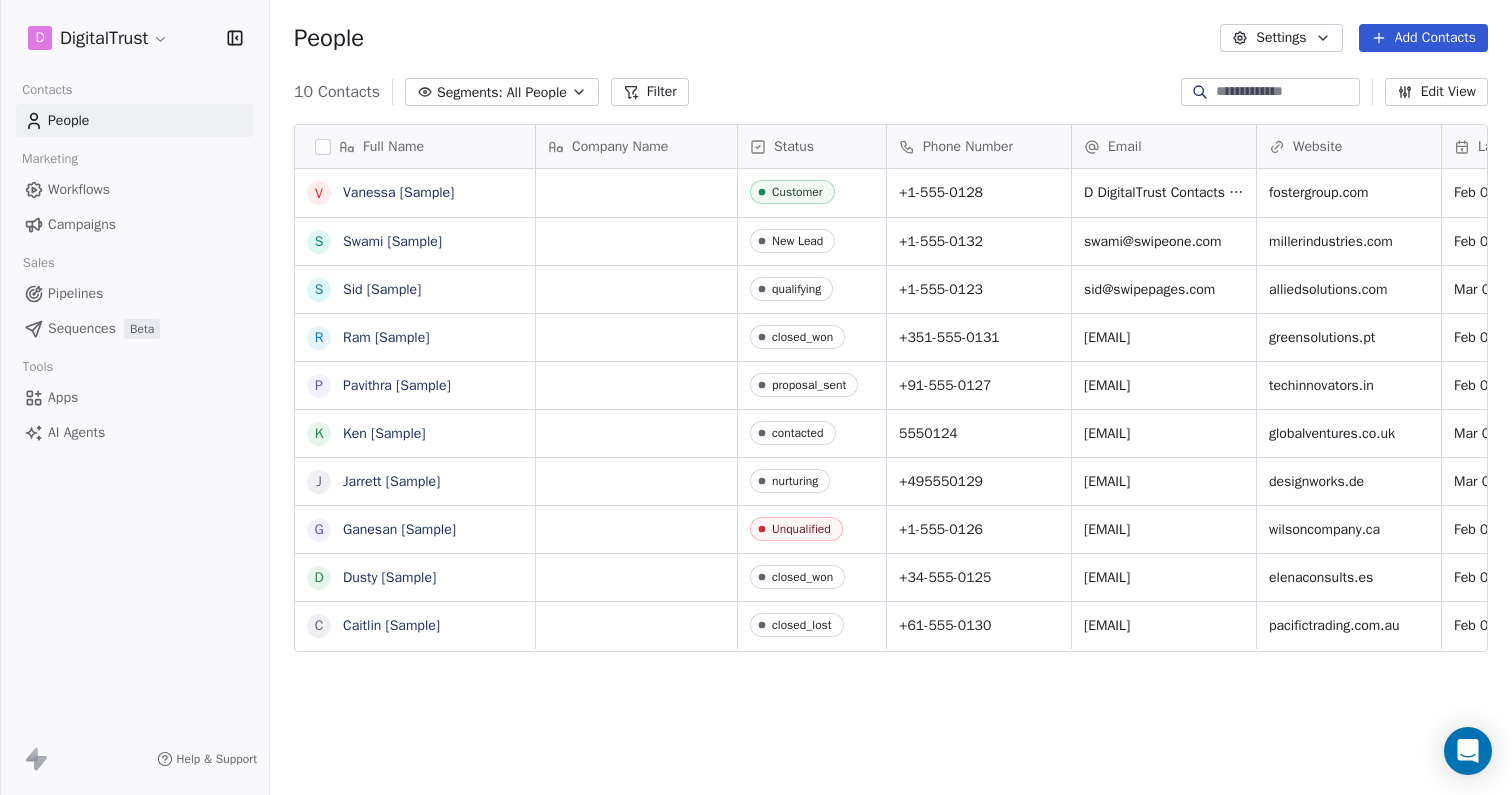 click on "Filter" at bounding box center [650, 92] 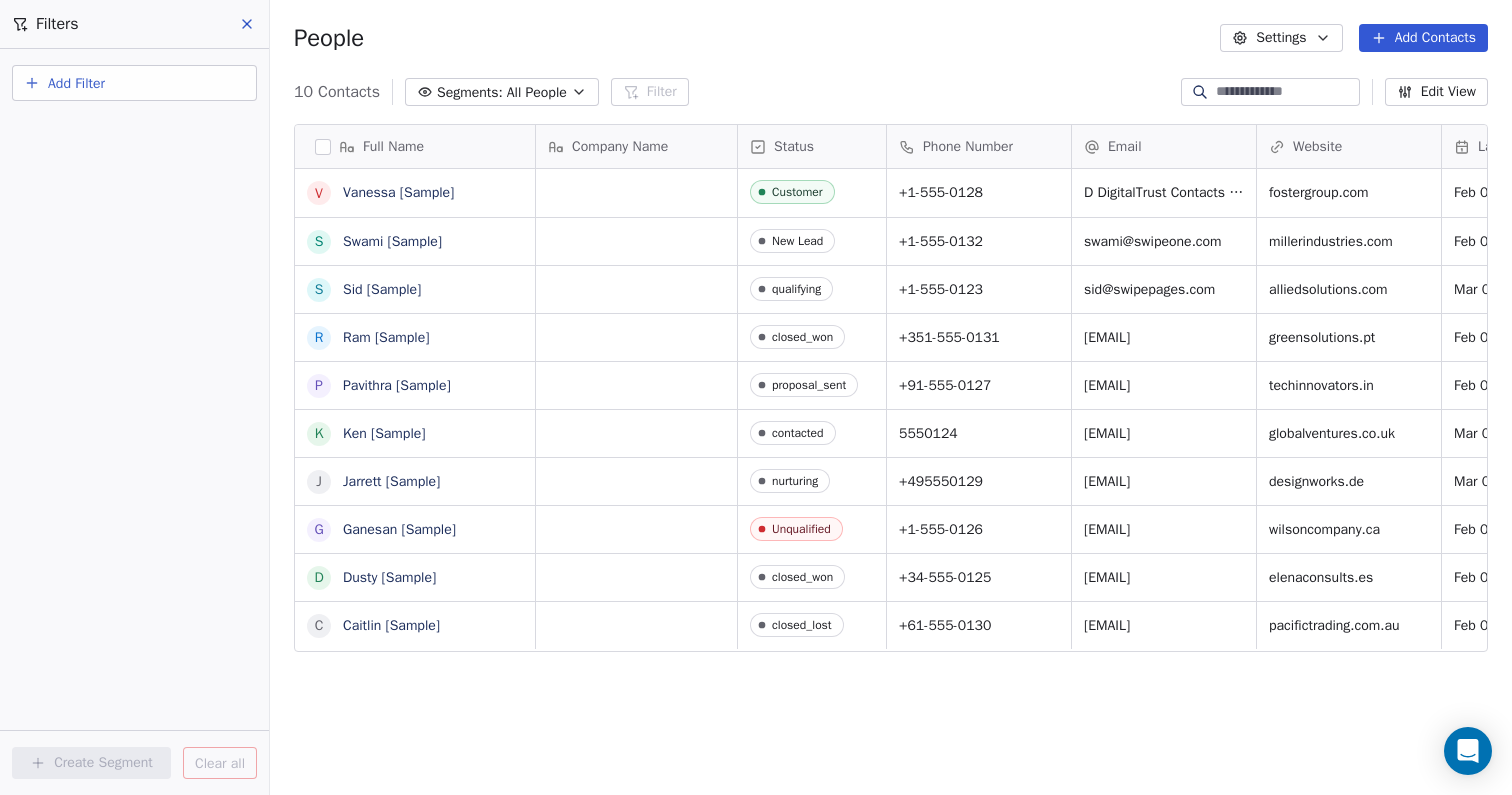 click 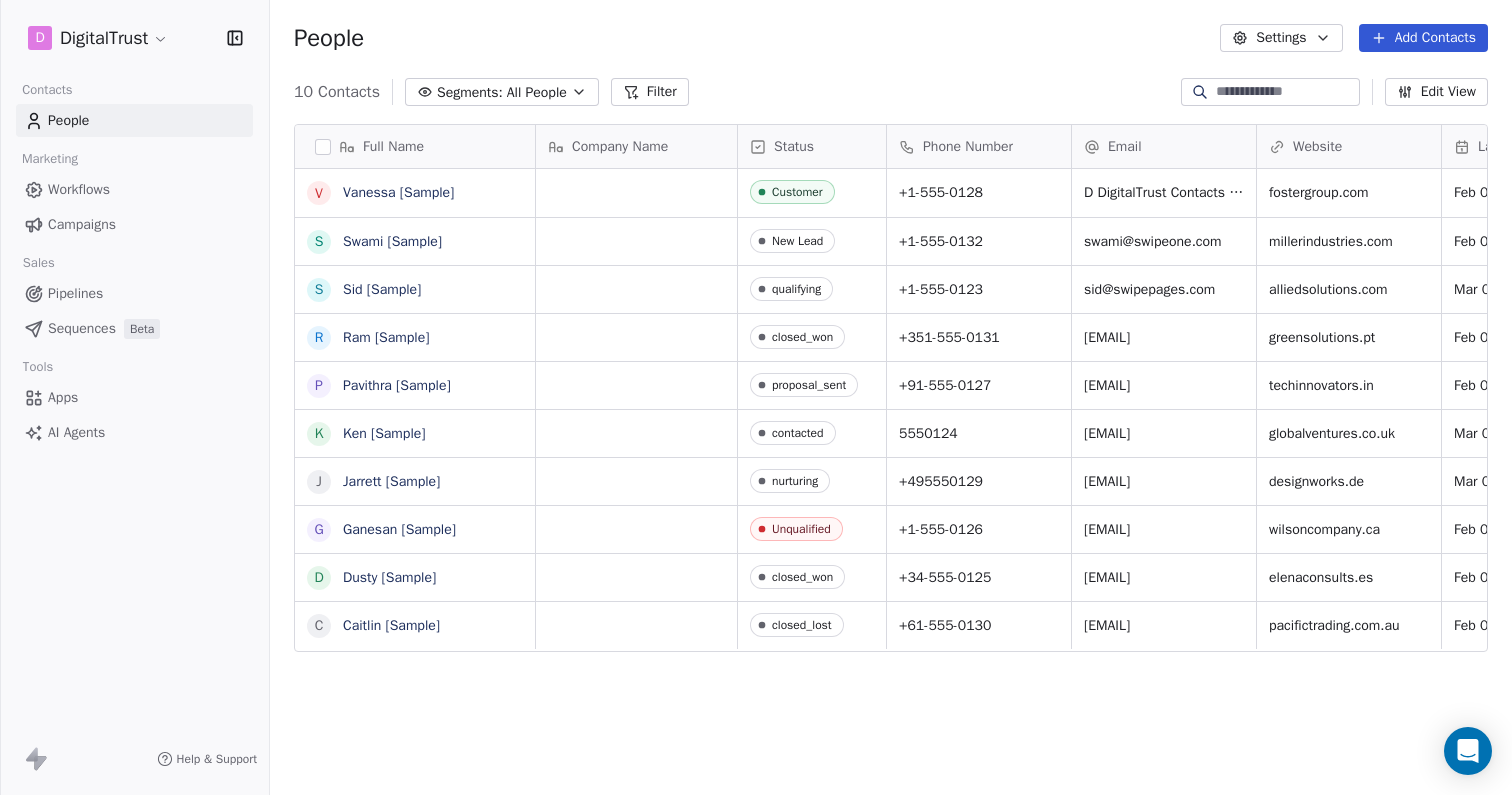 click on "Segments:" at bounding box center [470, 92] 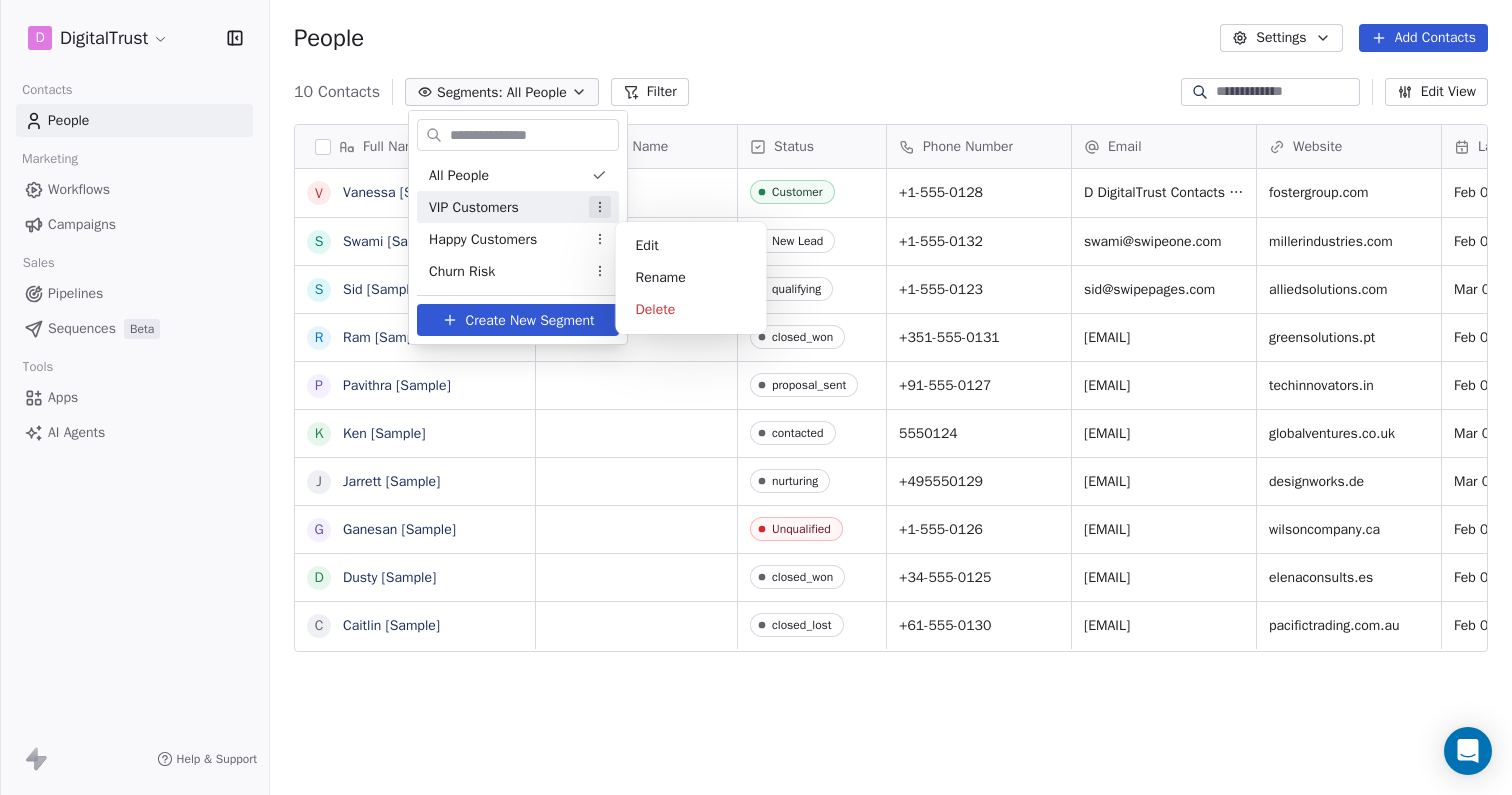 click on "D DigitalTrust Contacts People Marketing Workflows Campaigns Sales Pipelines Sequences Beta Tools Apps AI Agents Help & Support People Settings  Add Contacts 10 Contacts Segments: All People Filter  Edit View Tag Add to Sequence Export Full Name V Vanessa [Sample] S Swami [Sample] S Sid [Sample] R Ram [Sample] P Pavithra [Sample] K Ken [Sample] J Jarrett [Sample] G Ganesan [Sample] D Dusty [Sample] C Caitlin [Sample] Company Name Status Phone Number Email Website Last Activity Date CAT Customer +1-555-0128 [EMAIL] fostergroup.com Feb 01, 2024 12:00 AM New Lead +1-555-0132 [EMAIL] millerindustries.com Feb 01, 2024 12:00 AM qualifying +1-555-0123 [EMAIL] alliedsolutions.com Mar 06, 2024 12:00 AM closed_won +351-555-0131 [EMAIL] greensolutions.pt Feb 01, 2024 12:00 AM proposal_sent +91-555-0127 [EMAIL] techinnovators.in Feb 01, 2024 12:00 AM contacted 5550124 [EMAIL] globalventures.co.uk Mar 07, 2024 12:00 AM nurturing +495550129 Unqualified" at bounding box center (756, 397) 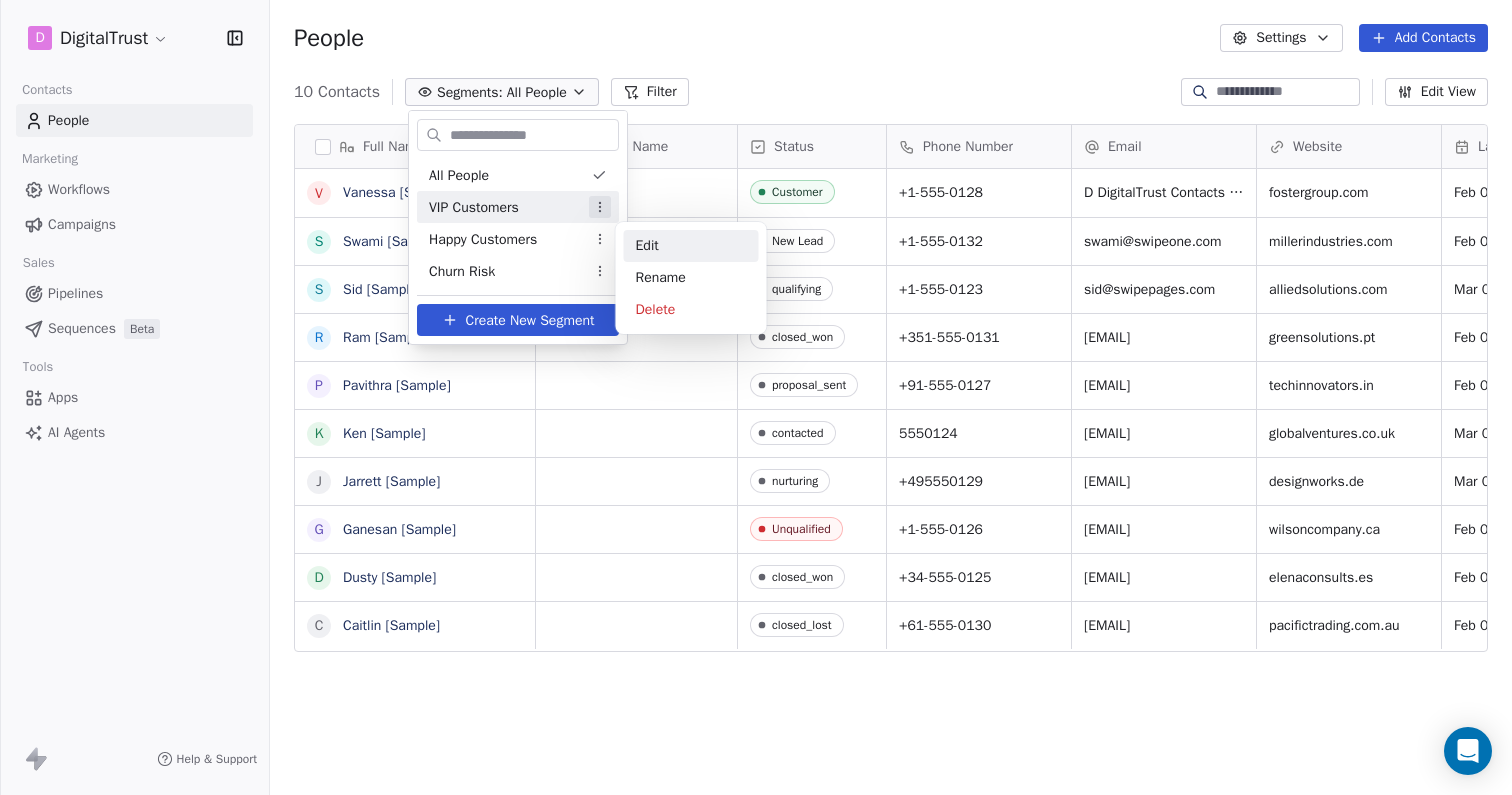 click on "Edit" at bounding box center [691, 246] 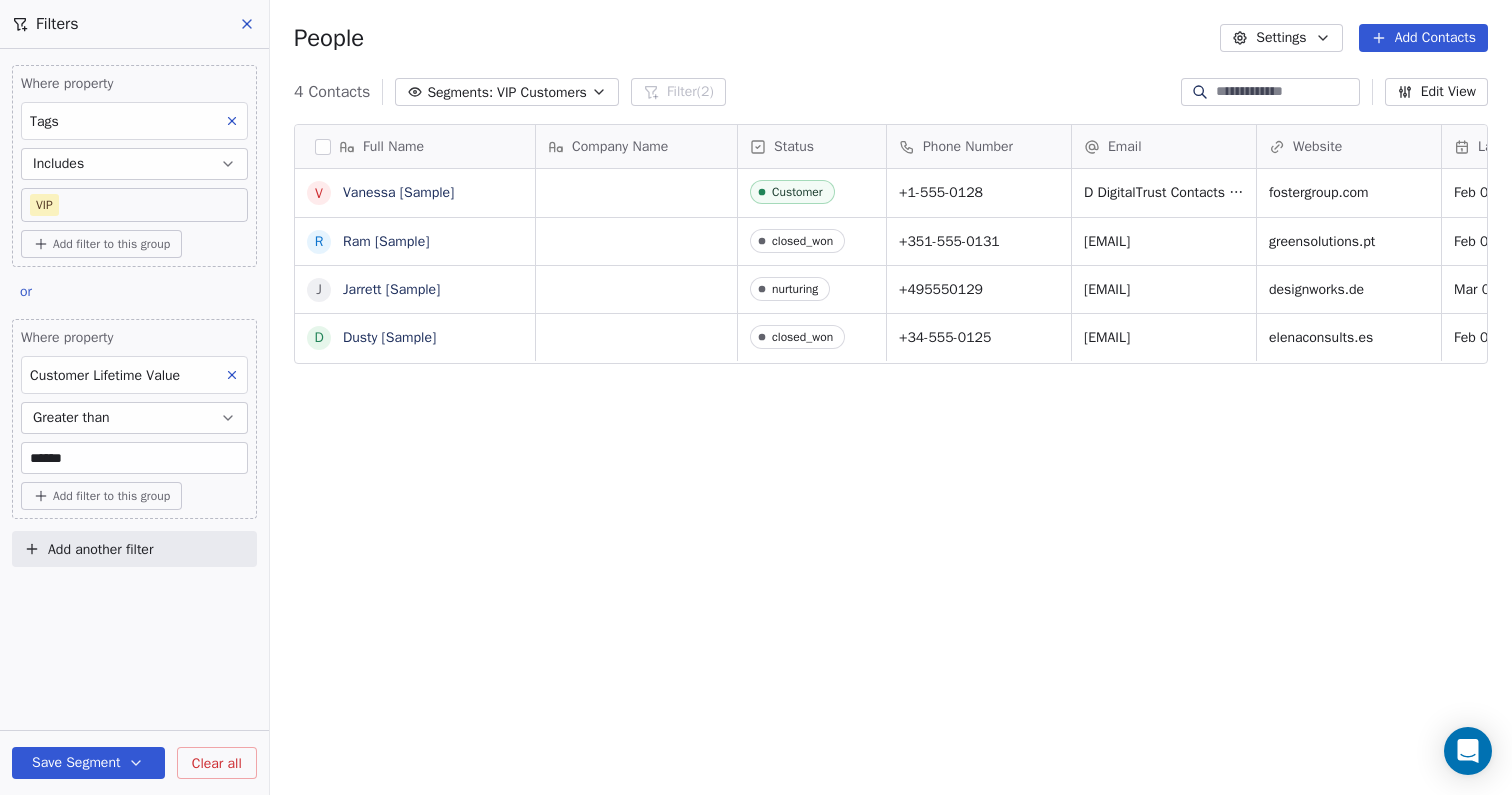 scroll, scrollTop: 1, scrollLeft: 1, axis: both 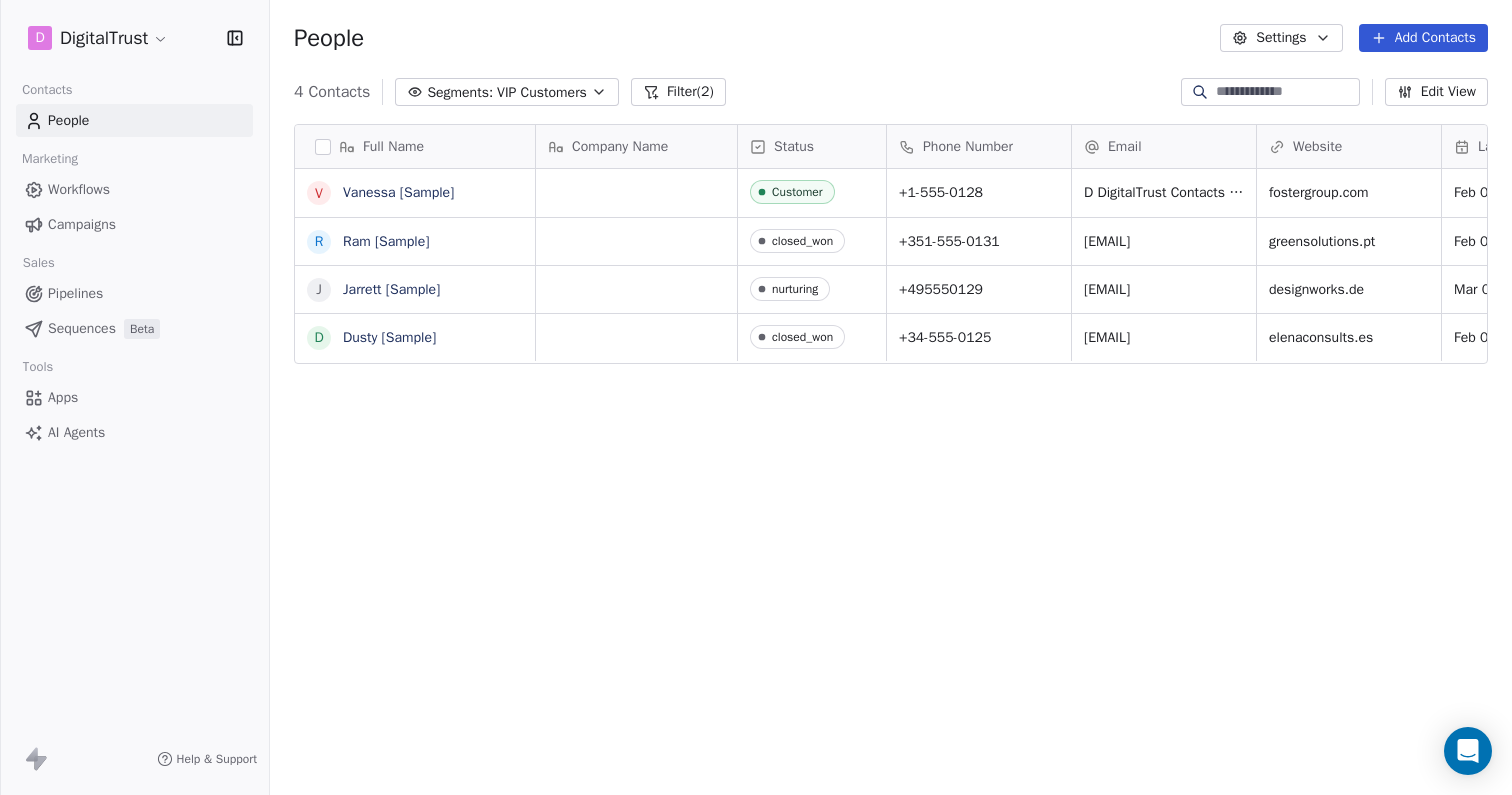click on "Settings" at bounding box center [1281, 38] 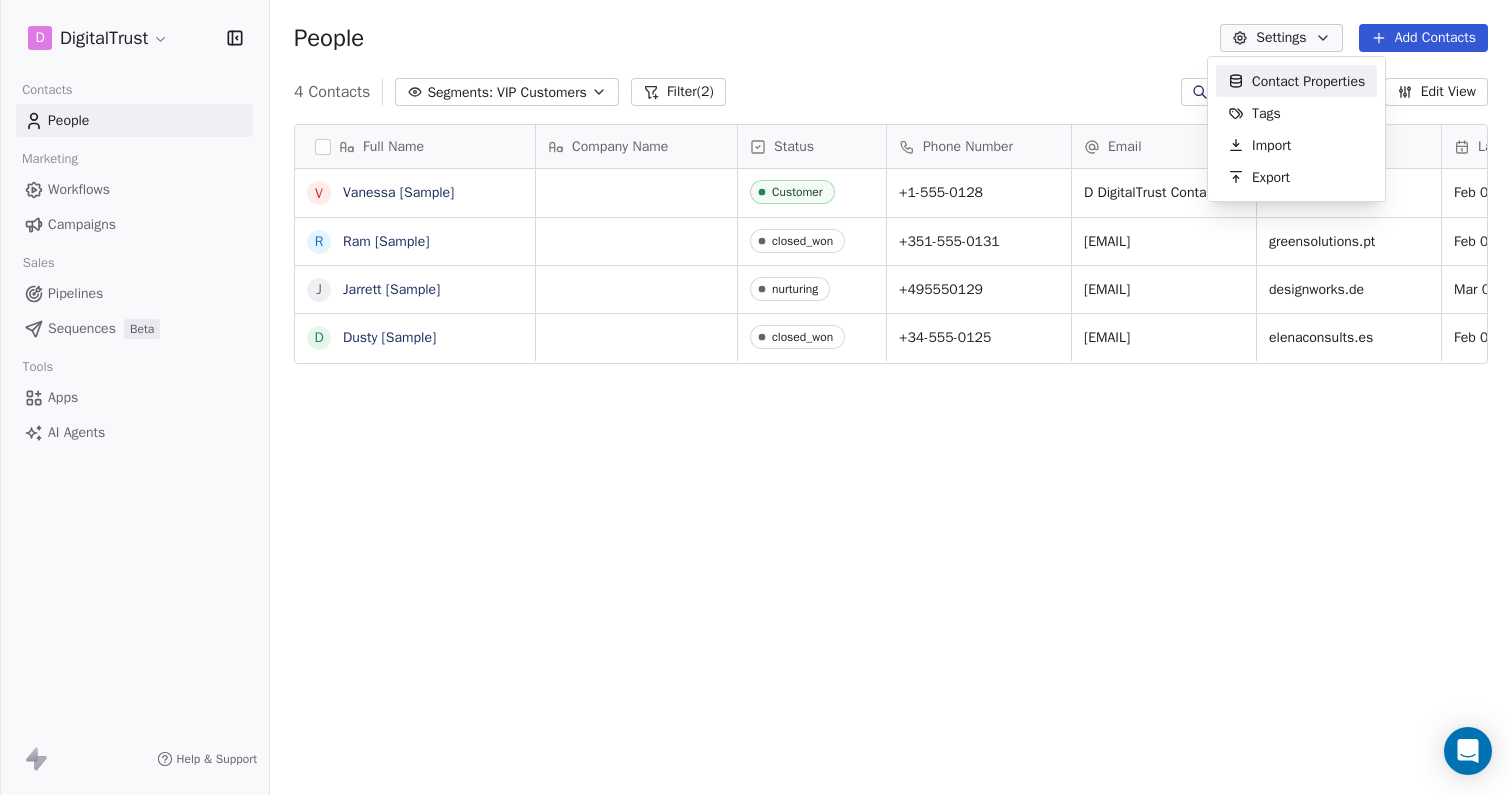 click on "Contact Properties" at bounding box center [1308, 81] 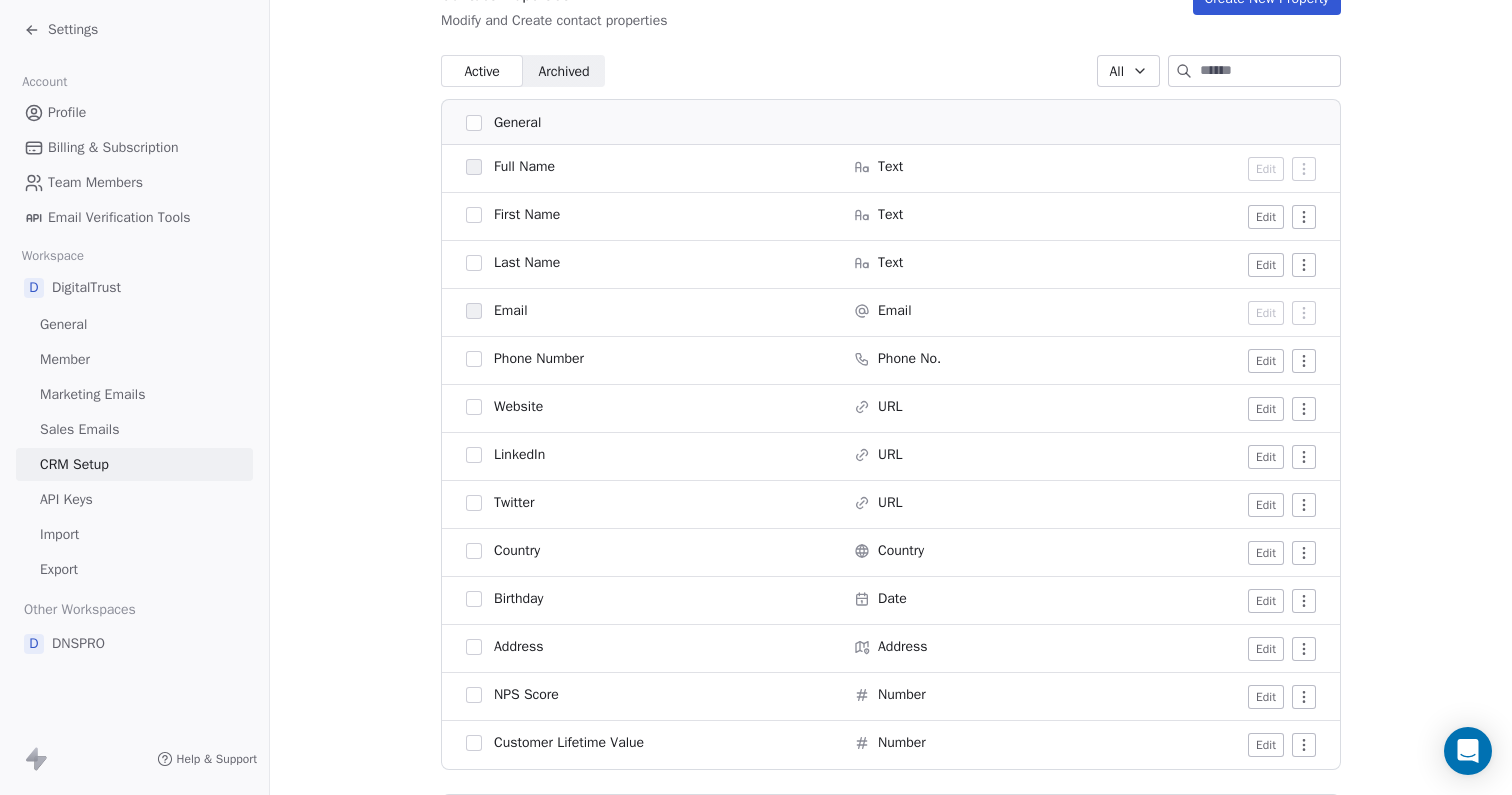click on "CRM Setup Manage people properties and other relevant settings. Contact Properties Contact Properties Tags Tags Status Status Contact Properties Modify and Create contact properties Create New Property Active Active Archived Archived All General Full Name Text   Edit First Name Text   Edit Last Name Text   Edit Email Email   Edit Phone Number Phone No.   Edit Website URL   Edit LinkedIn URL   Edit Twitter URL   Edit Country Country   Edit Birthday Date   Edit Address Address   Edit NPS Score Number   Edit Customer Lifetime Value Number   Edit System Tags Tags   Manage Status Status   Manage Subscribed Email Categories Multi-select   Manage Contact Source Text   Edit Email Marketing Consent Select   Edit Email Verification Status Select   Edit Created Date Date   Edit Last Activity Date Date   Edit Marketing Contact Status Select   Edit Last Updated Date Date   Edit Custom Company Name Text   Edit B2B Fields Annual Revenue Number   Edit Job Title Text   Edit Team Size Number   Edit Subscription / SaaS MRR" at bounding box center [891, 951] 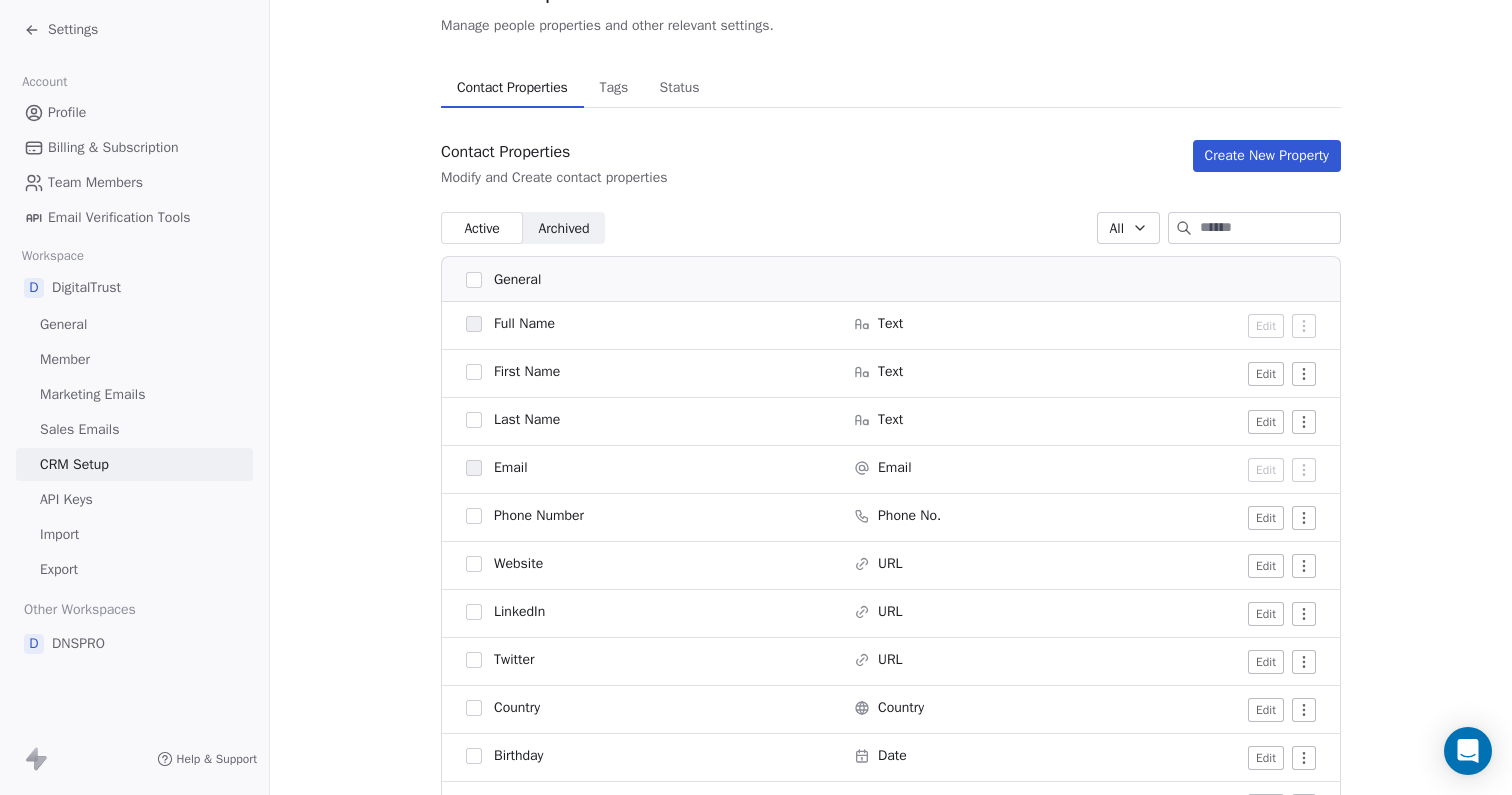 scroll, scrollTop: 91, scrollLeft: 0, axis: vertical 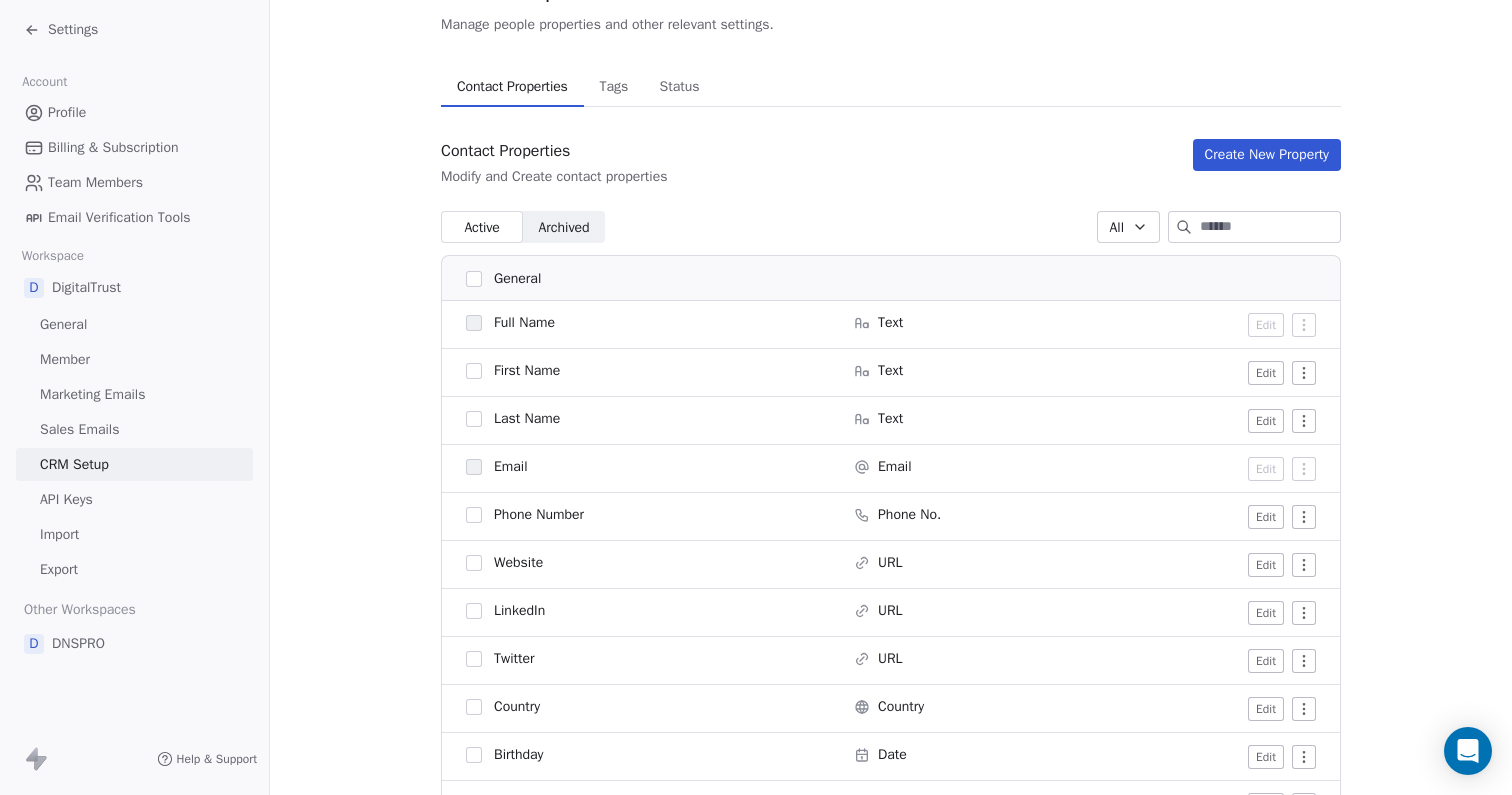 click on "All" at bounding box center [1128, 227] 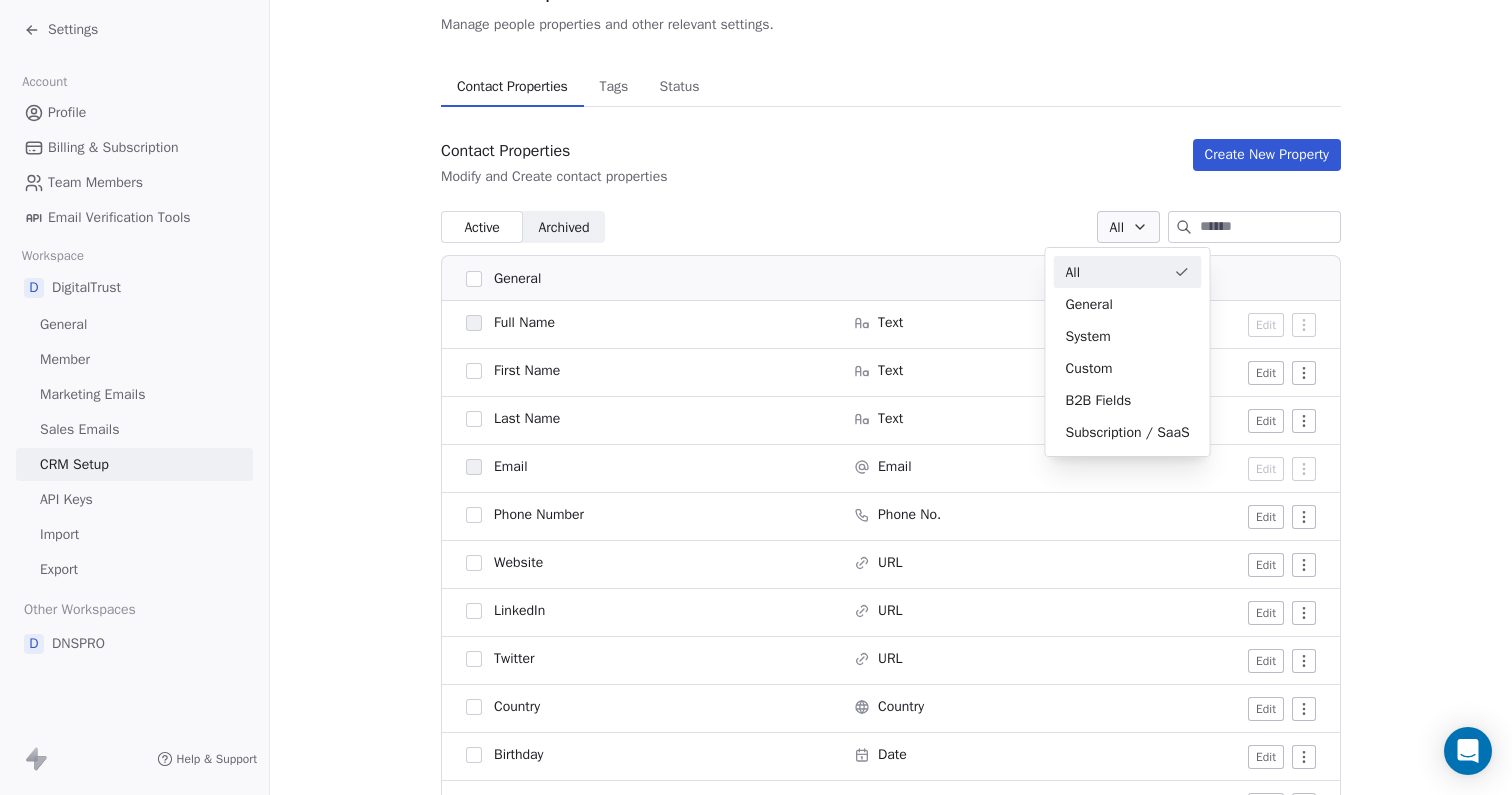 scroll, scrollTop: 91, scrollLeft: 0, axis: vertical 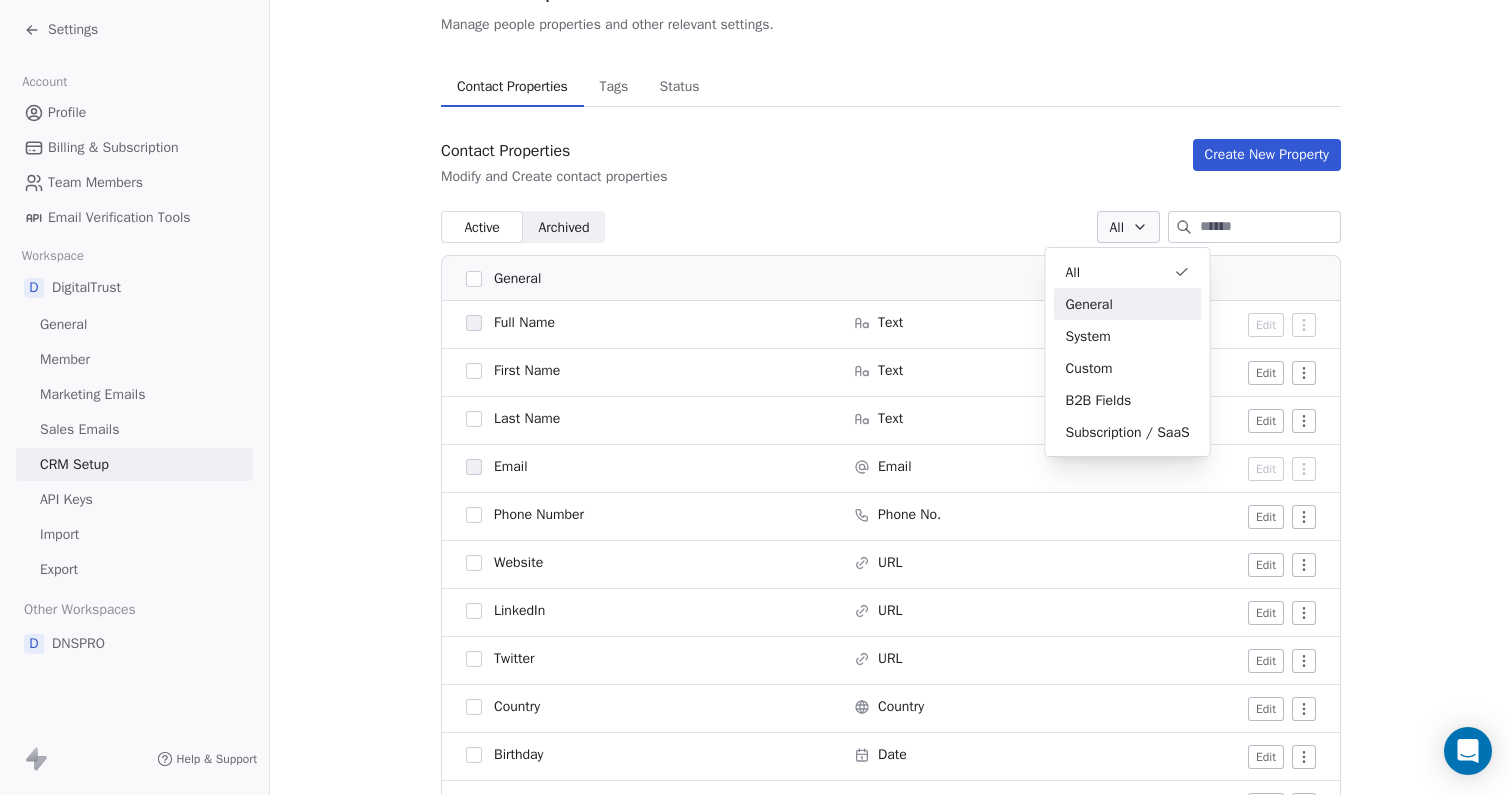 click on "General" at bounding box center (1089, 304) 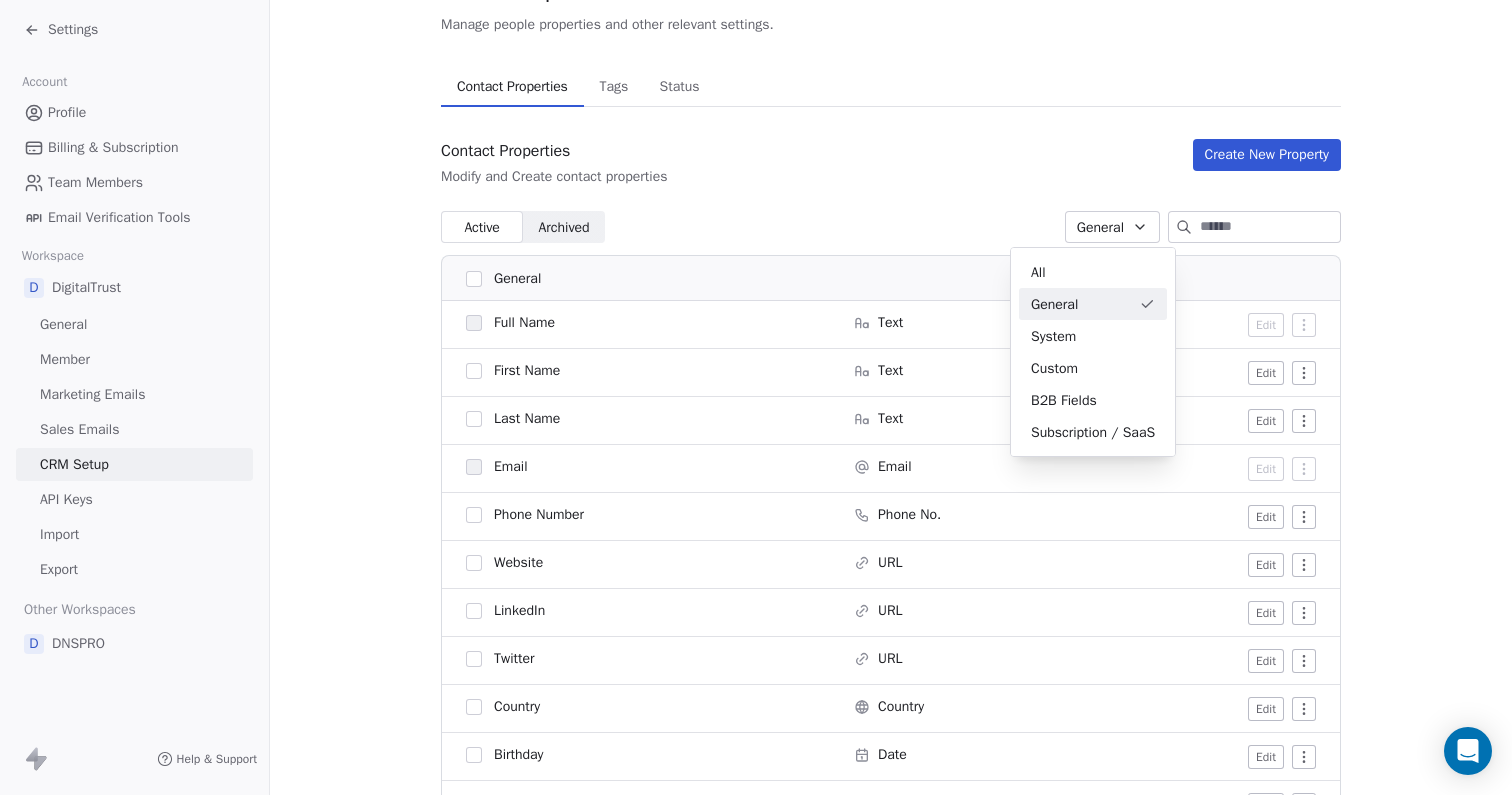 scroll, scrollTop: 91, scrollLeft: 0, axis: vertical 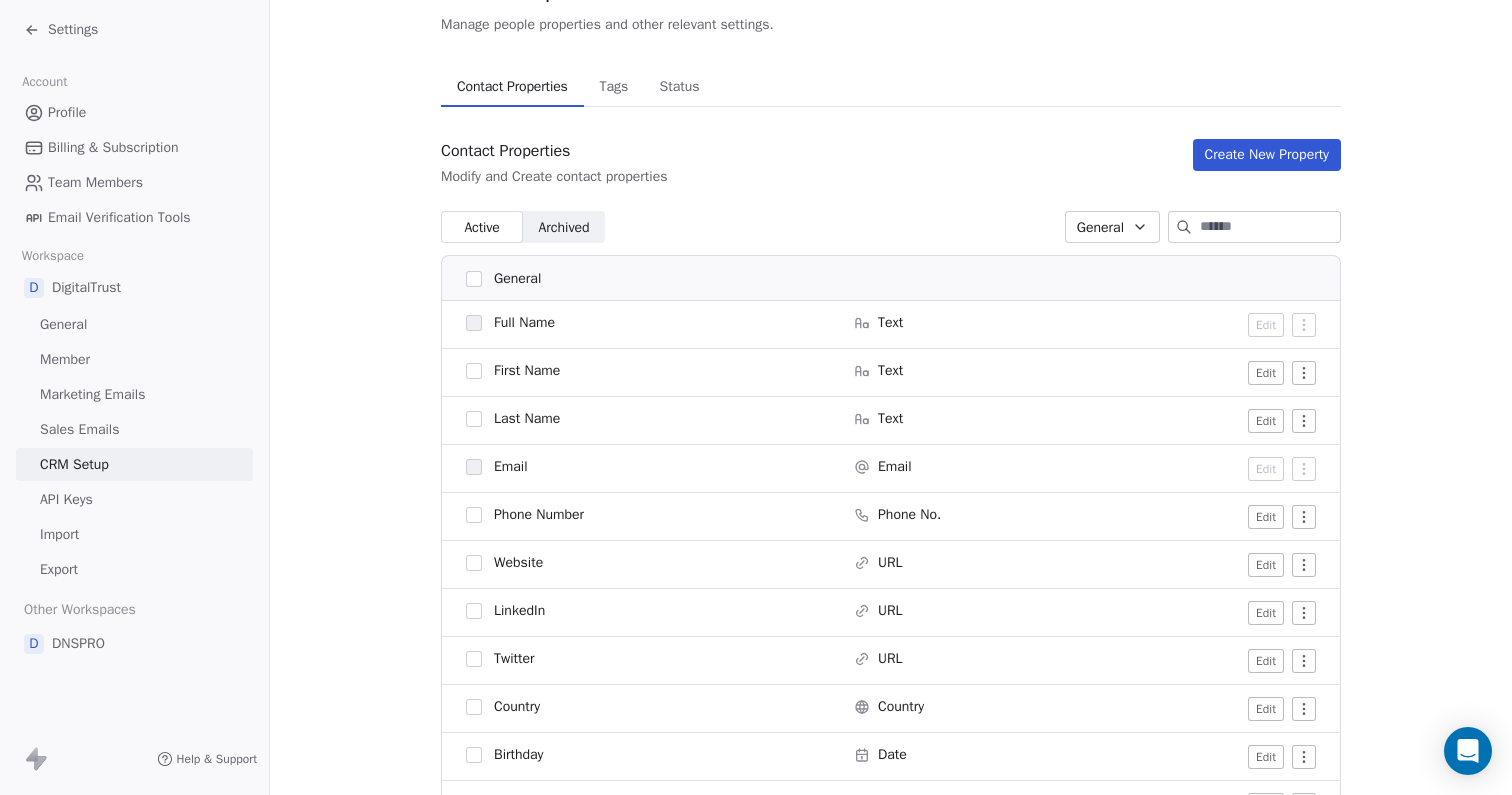 click on "General" at bounding box center [1112, 227] 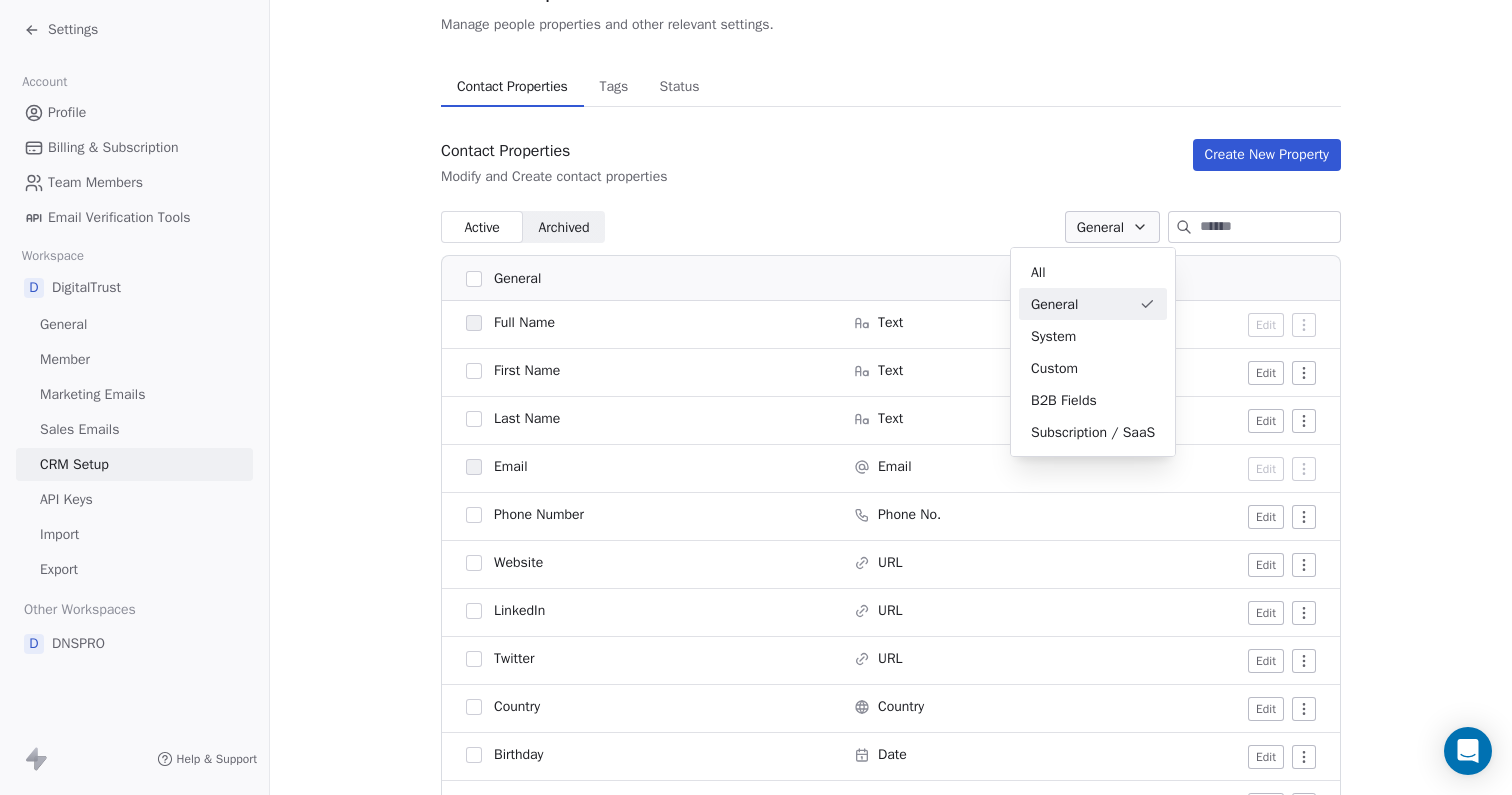 scroll, scrollTop: 91, scrollLeft: 0, axis: vertical 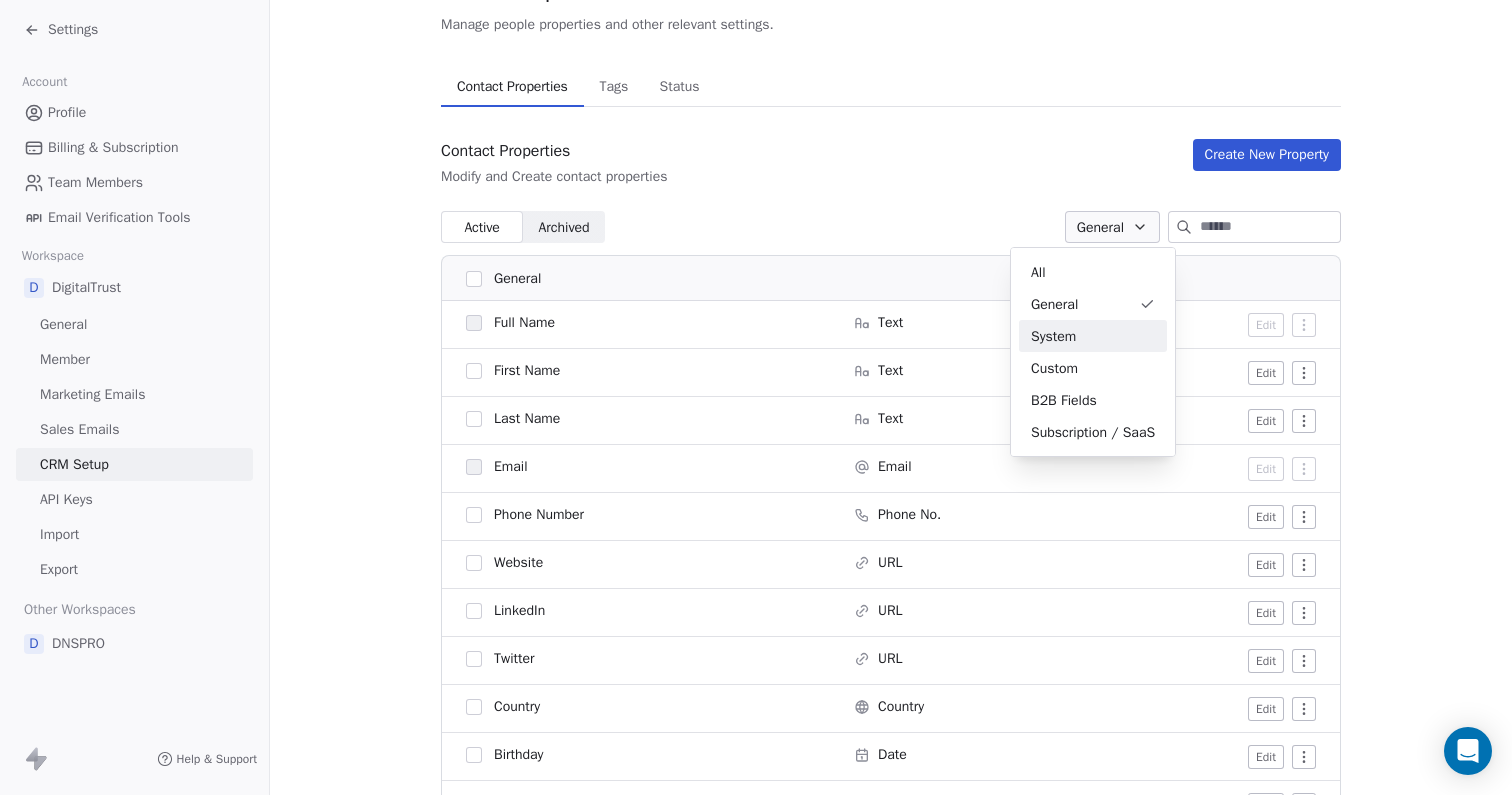 click on "System" at bounding box center (1053, 336) 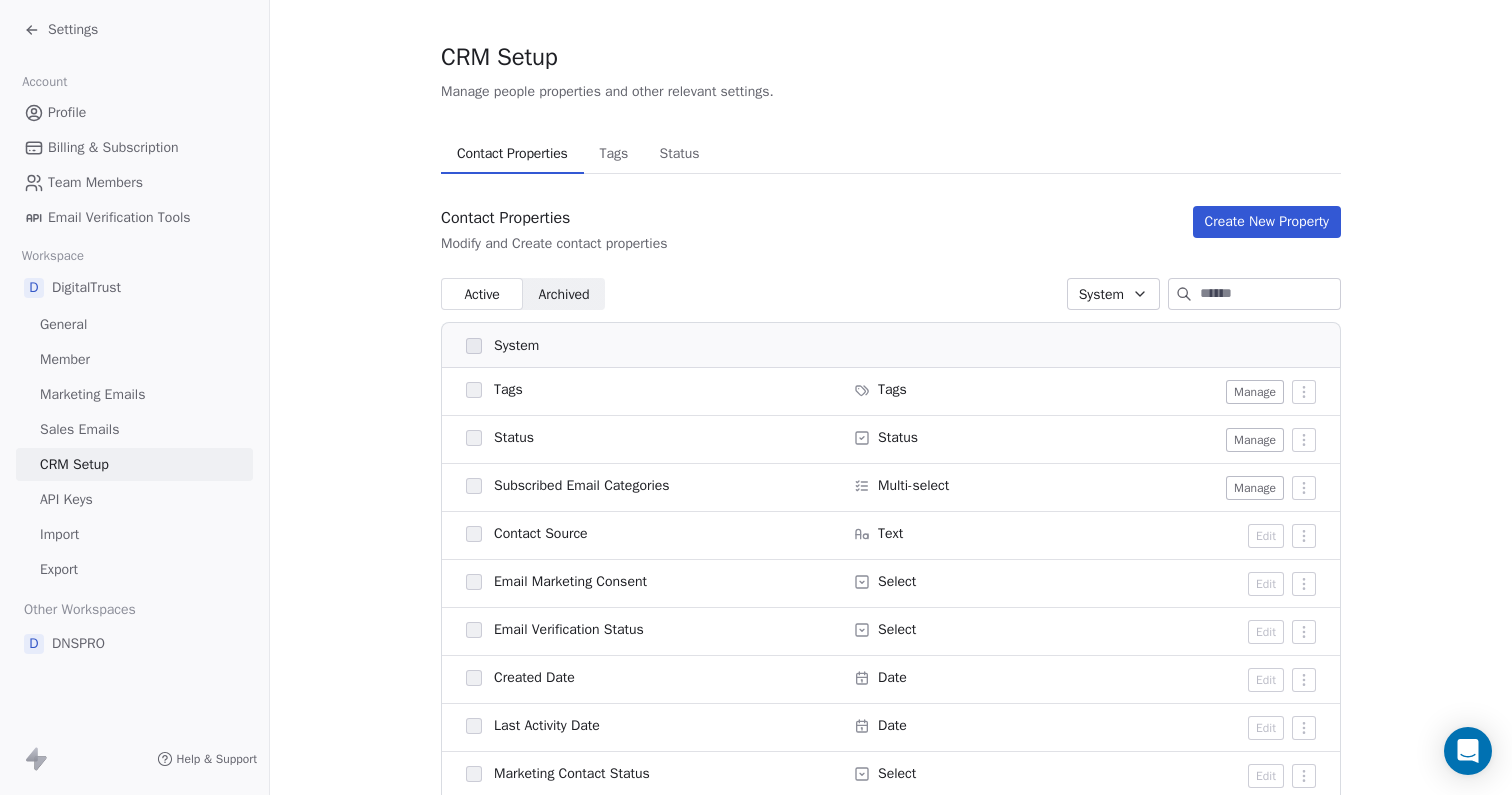 scroll, scrollTop: 28, scrollLeft: 0, axis: vertical 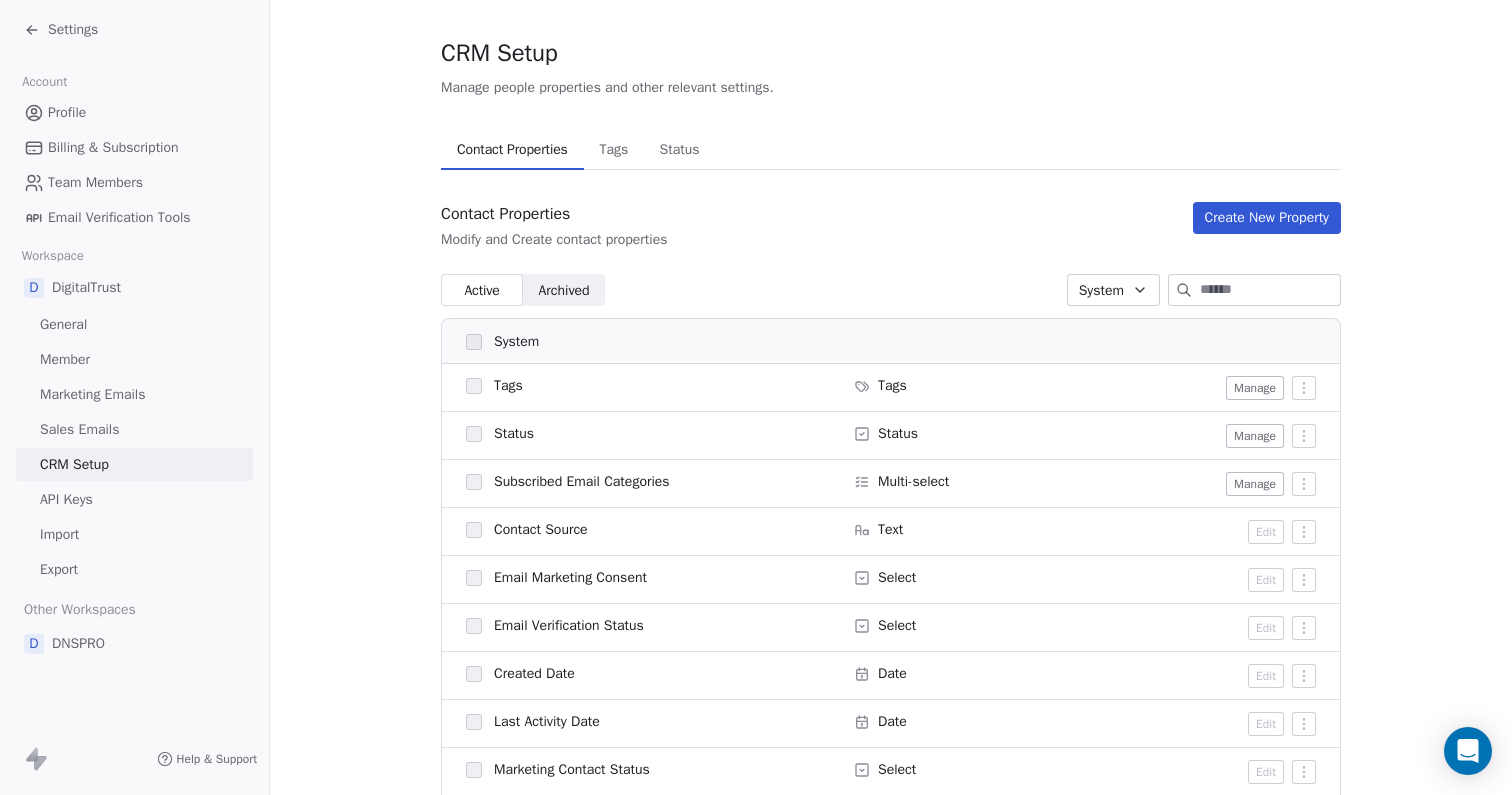 click on "Archived" at bounding box center [563, 290] 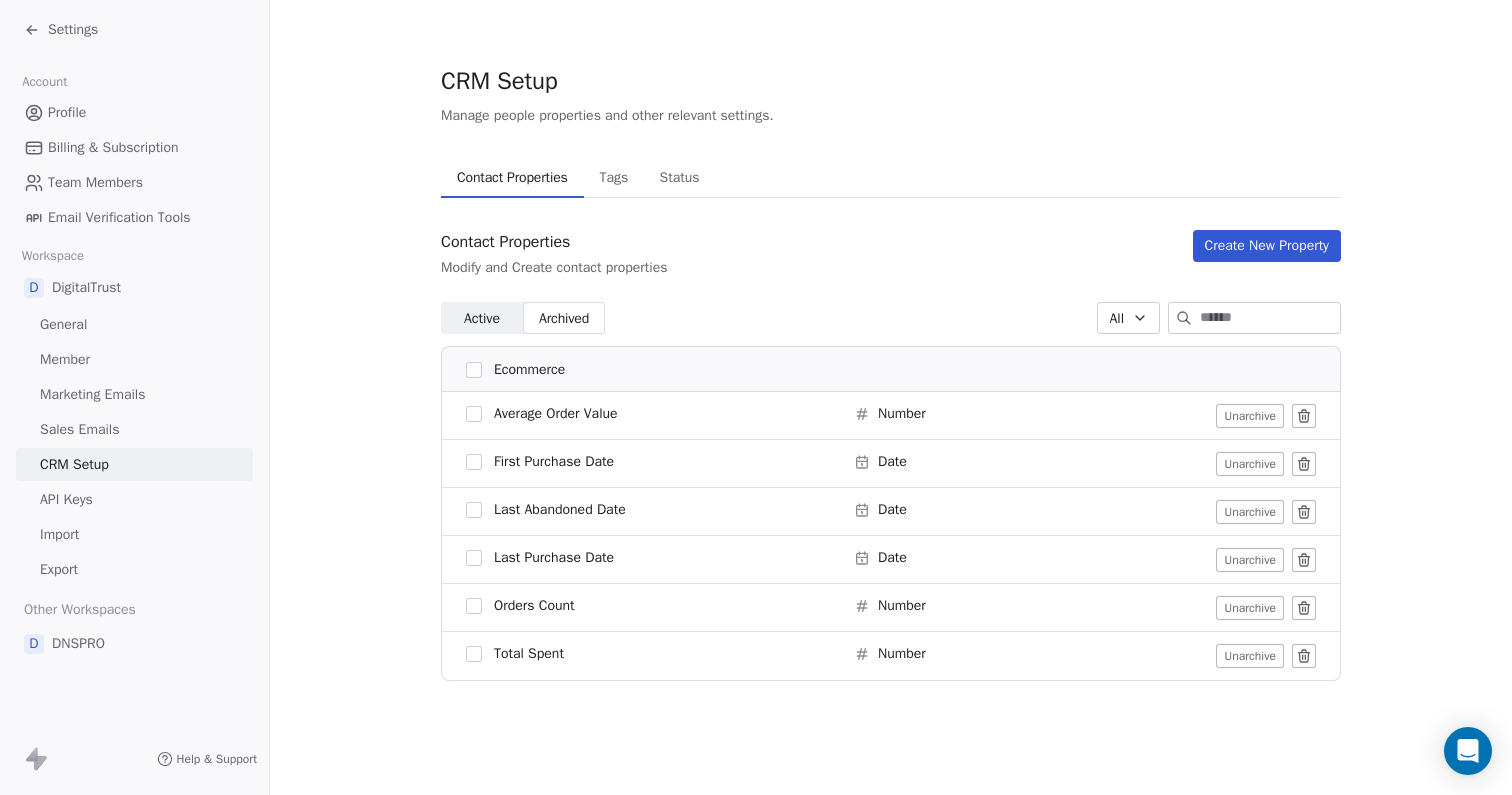 scroll, scrollTop: 0, scrollLeft: 0, axis: both 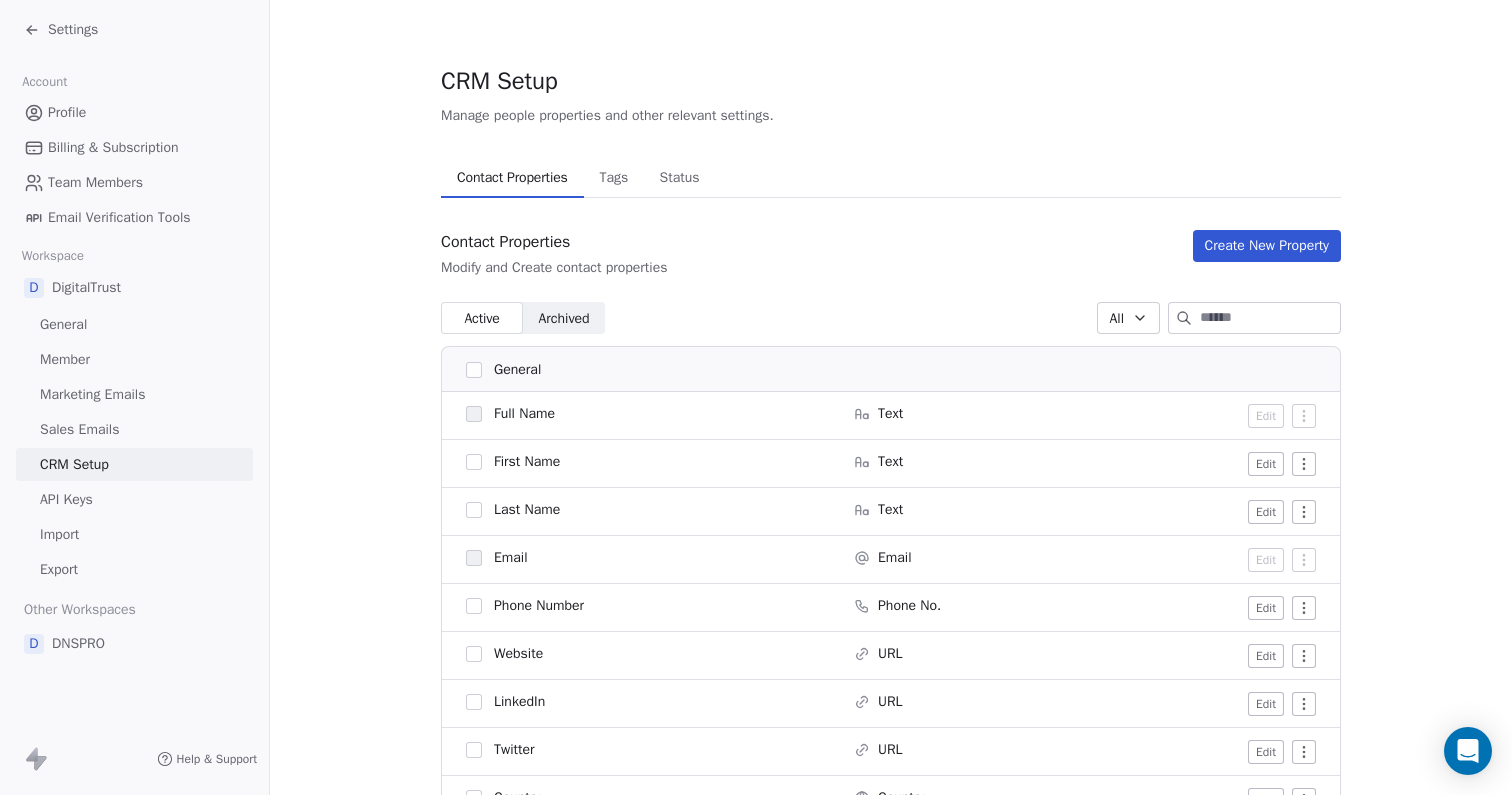 click 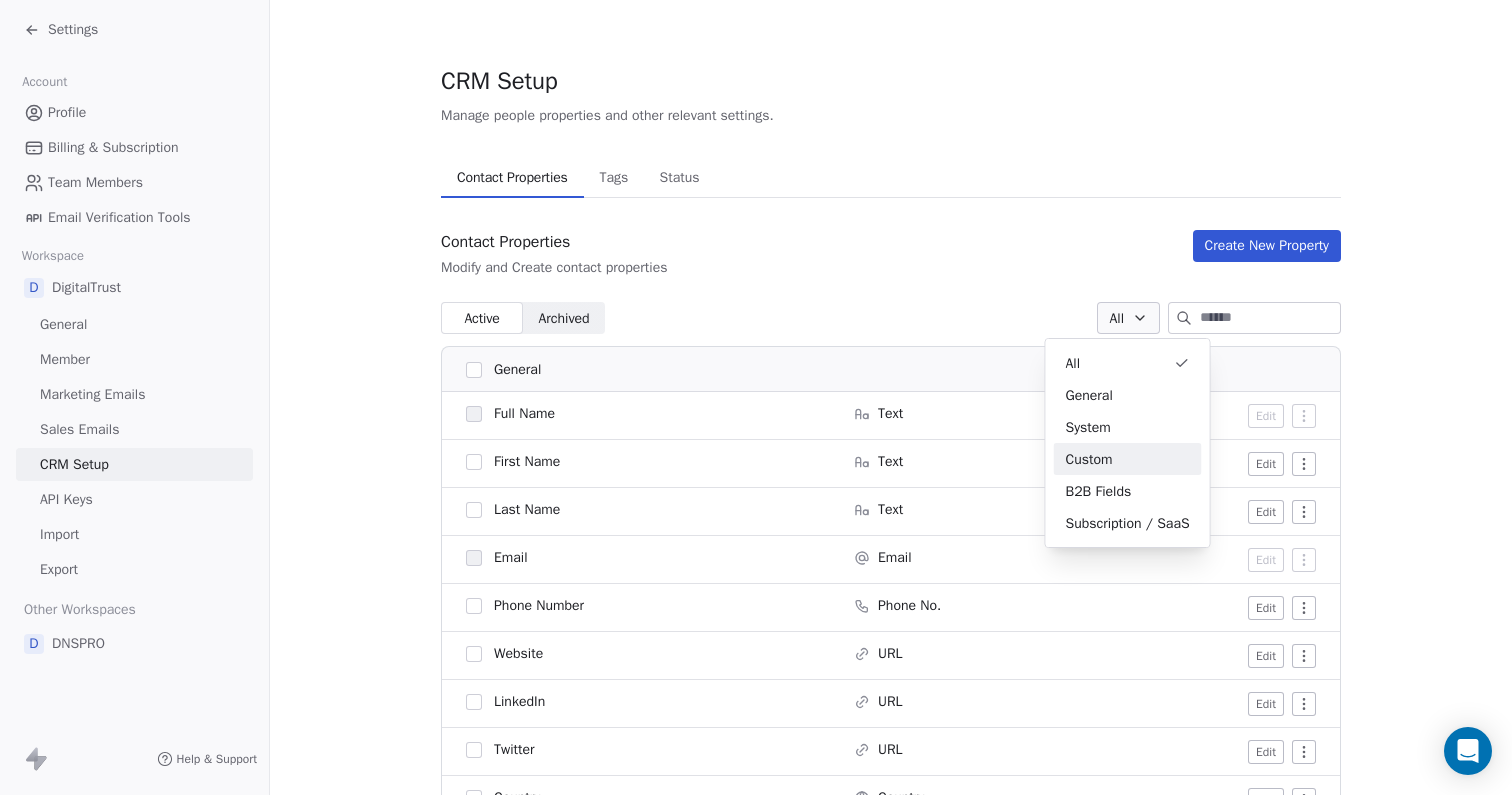 click on "Custom" at bounding box center (1128, 459) 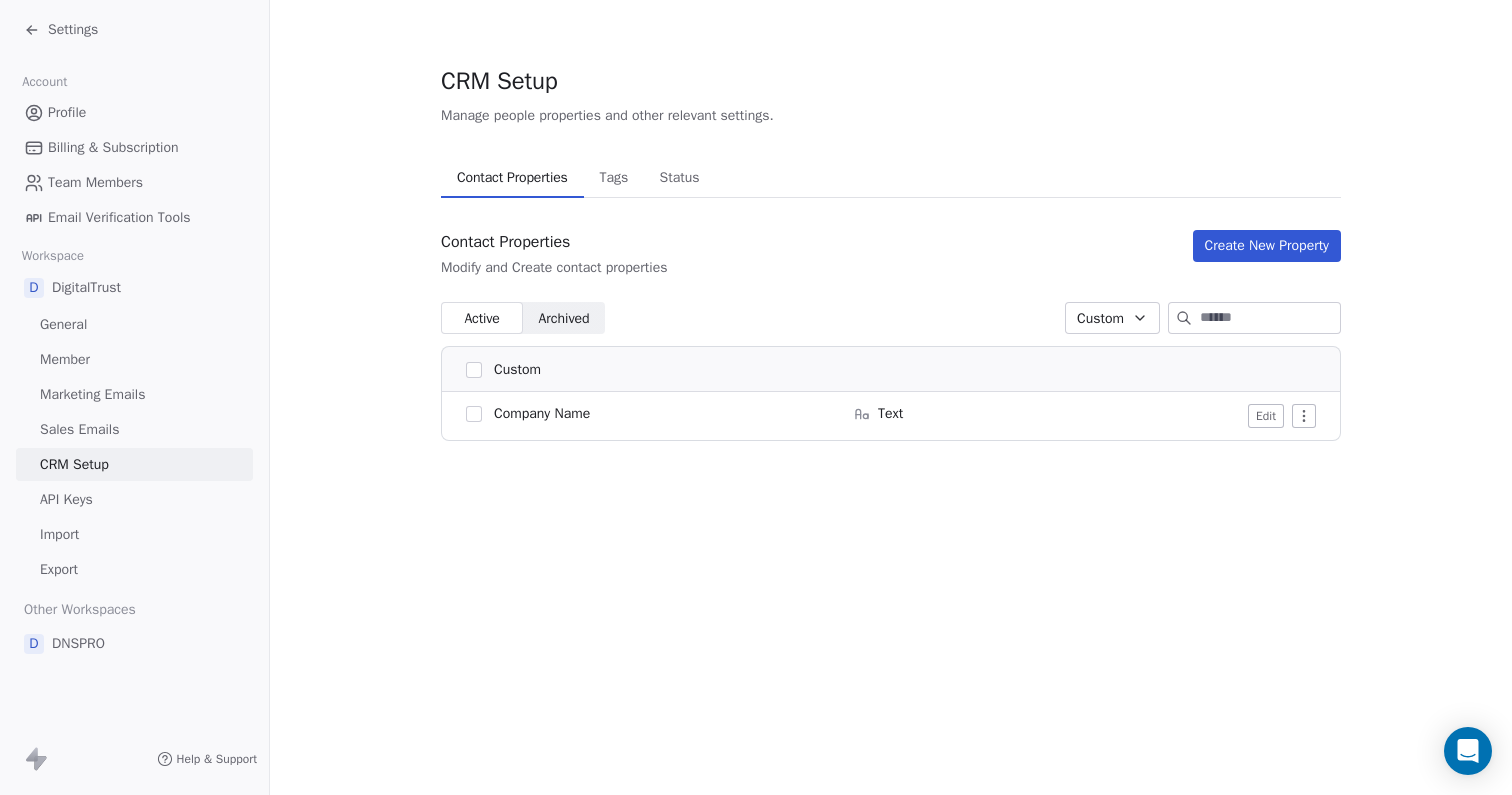 click 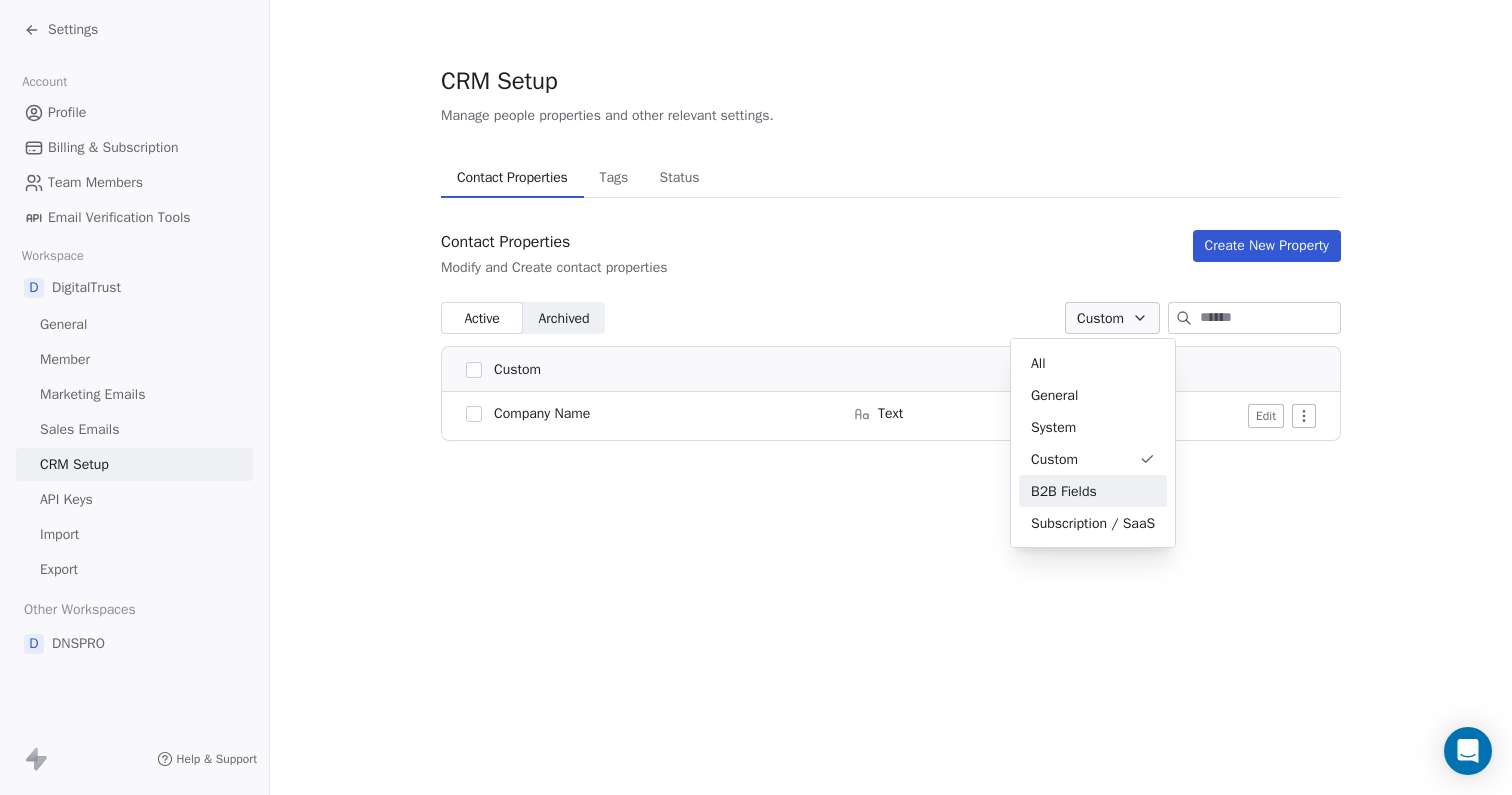 click on "B2B Fields" at bounding box center [1064, 491] 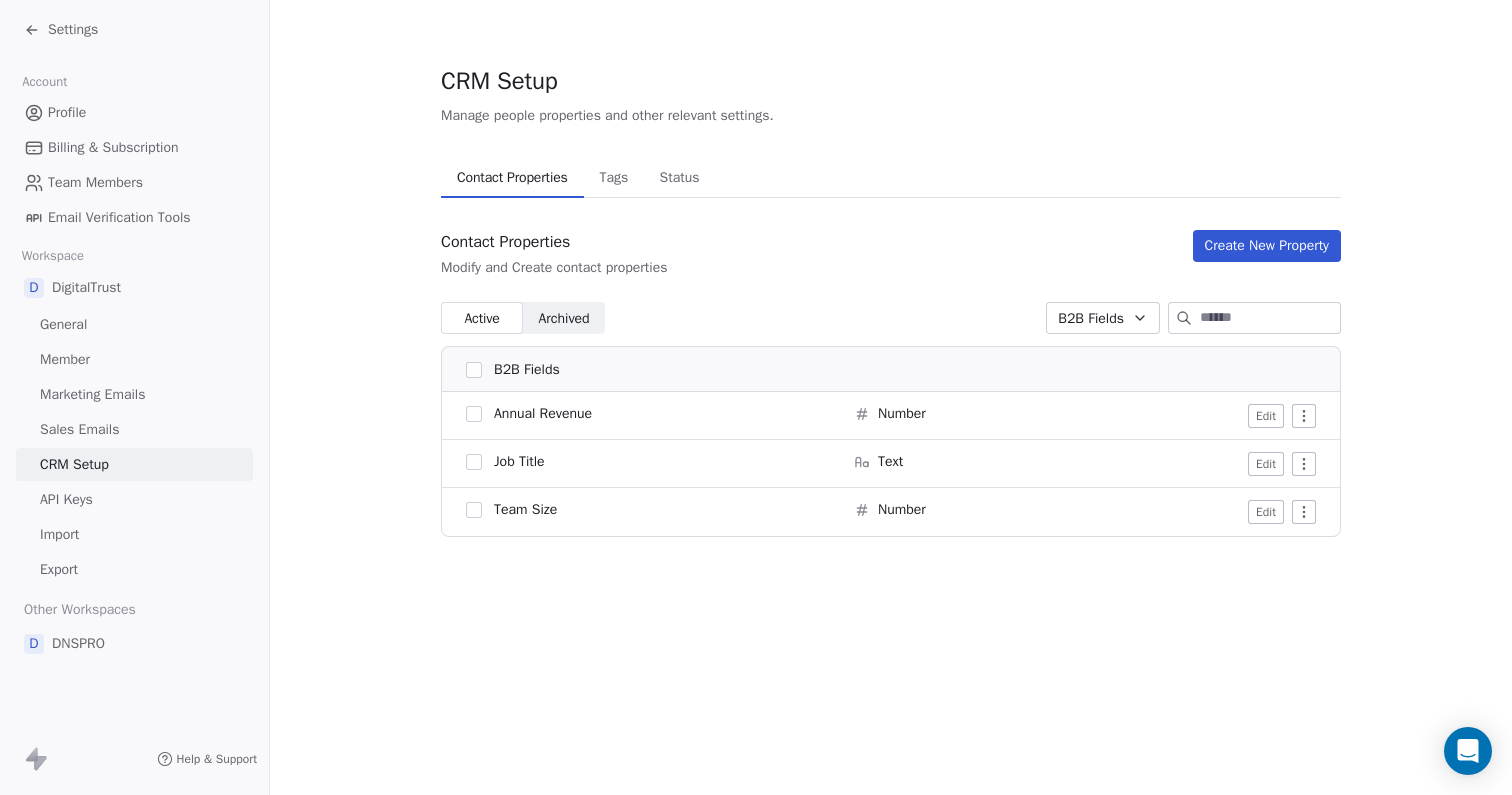 click on "B2B Fields" at bounding box center [1103, 318] 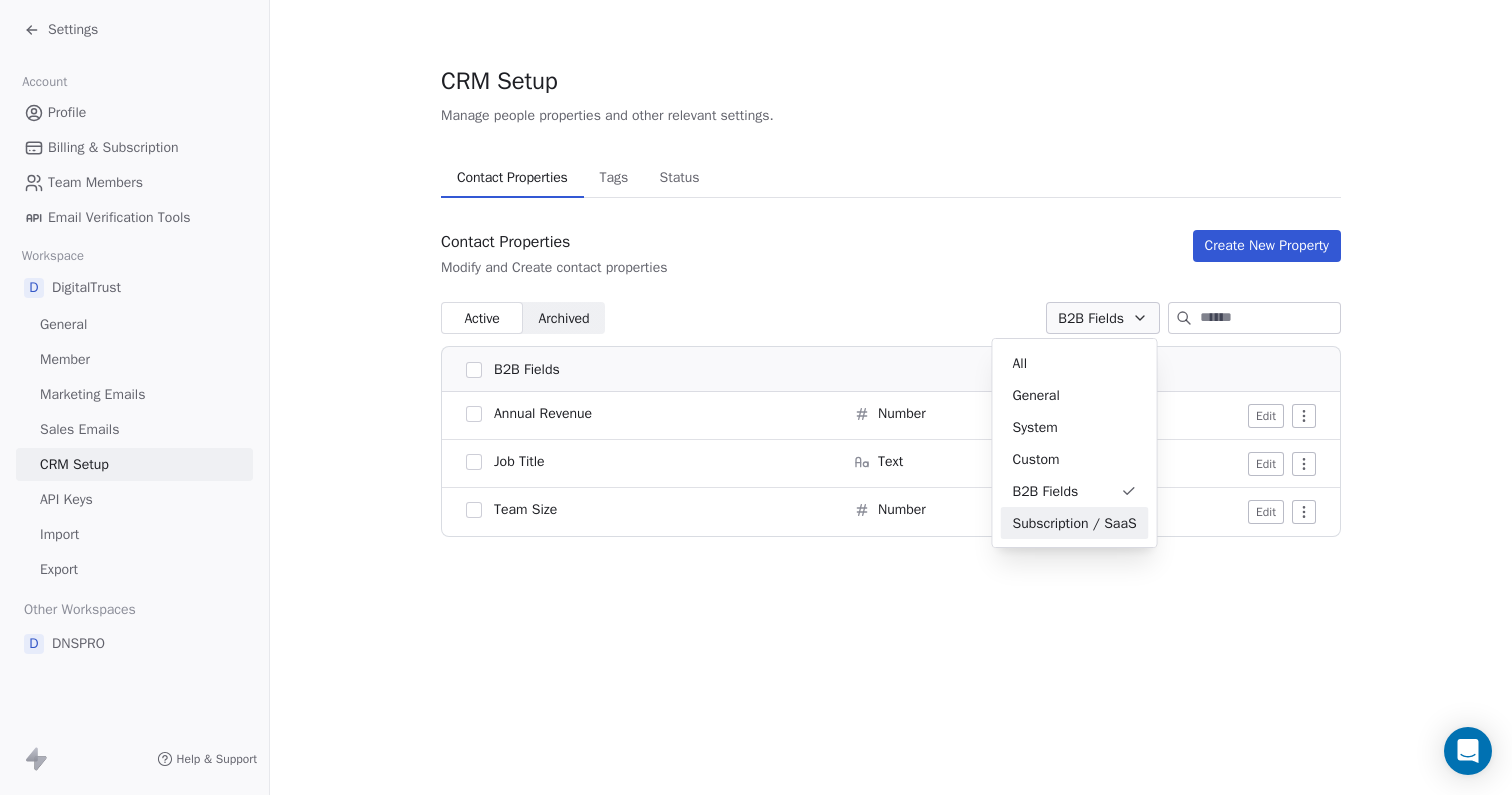 click on "Subscription / SaaS" at bounding box center [1075, 523] 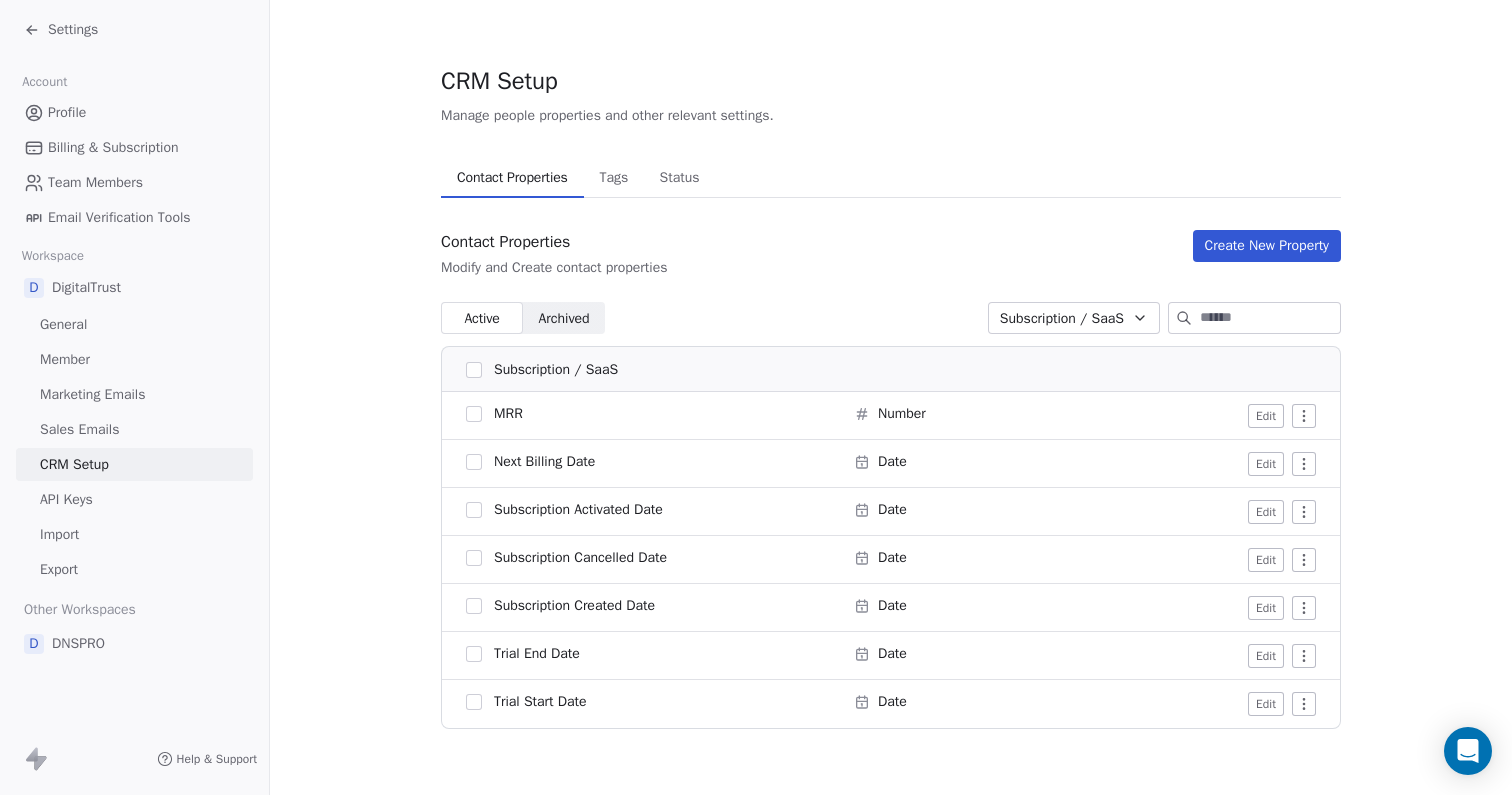 click on "CRM Setup" at bounding box center (74, 464) 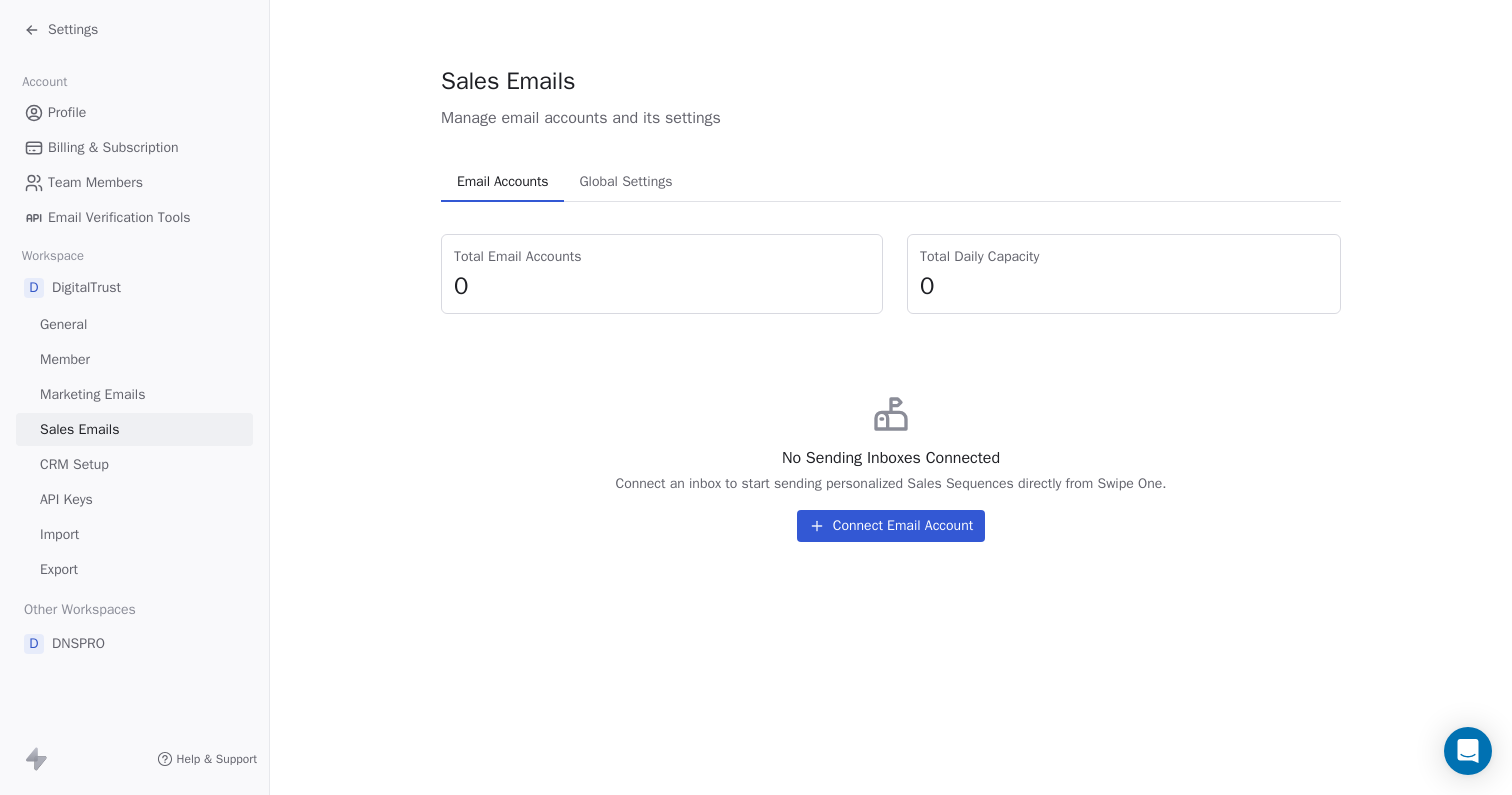 click on "Connect Email Account" at bounding box center [891, 526] 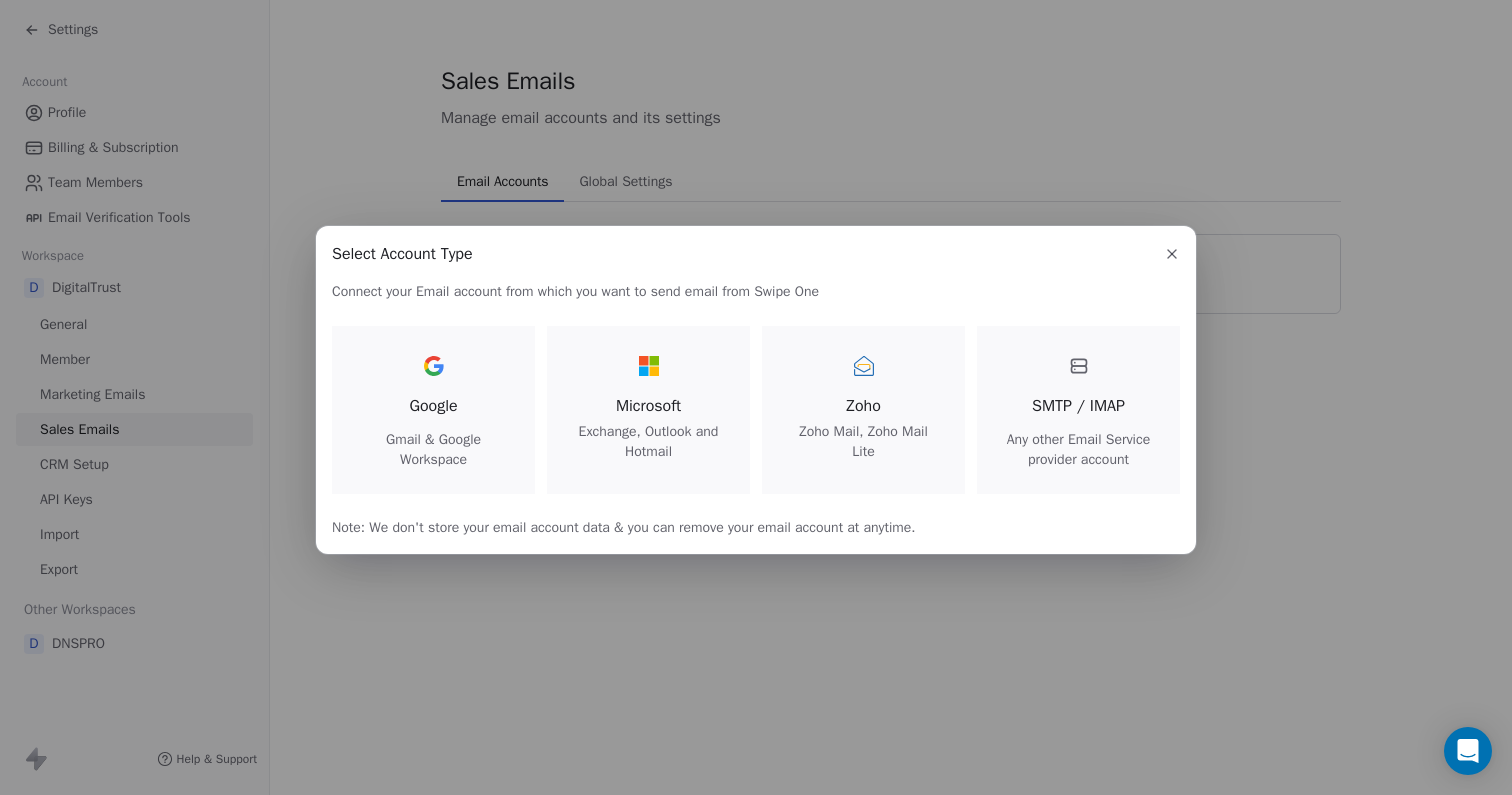 click on "SMTP / IMAP" at bounding box center [1078, 406] 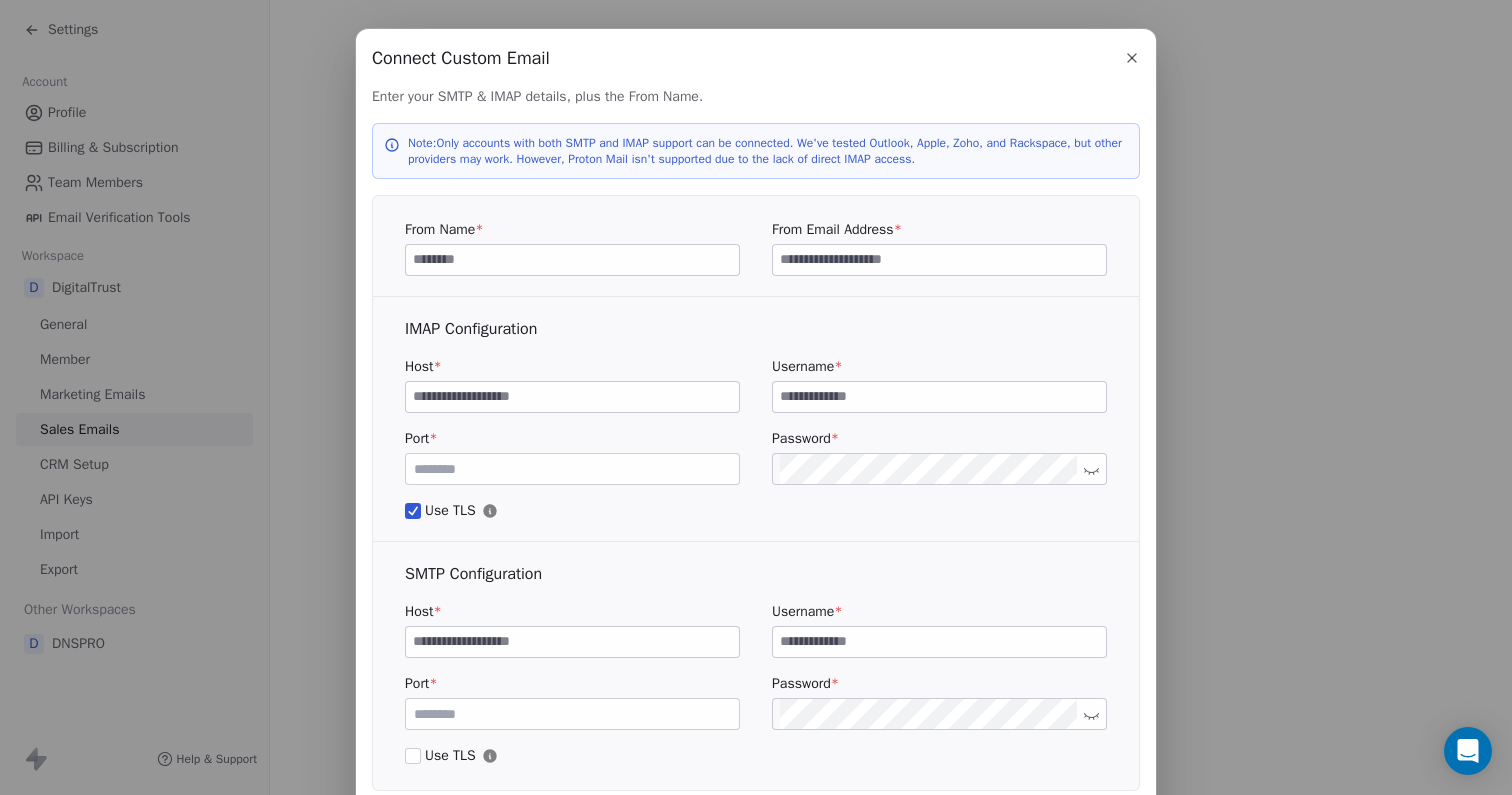 scroll, scrollTop: 0, scrollLeft: 0, axis: both 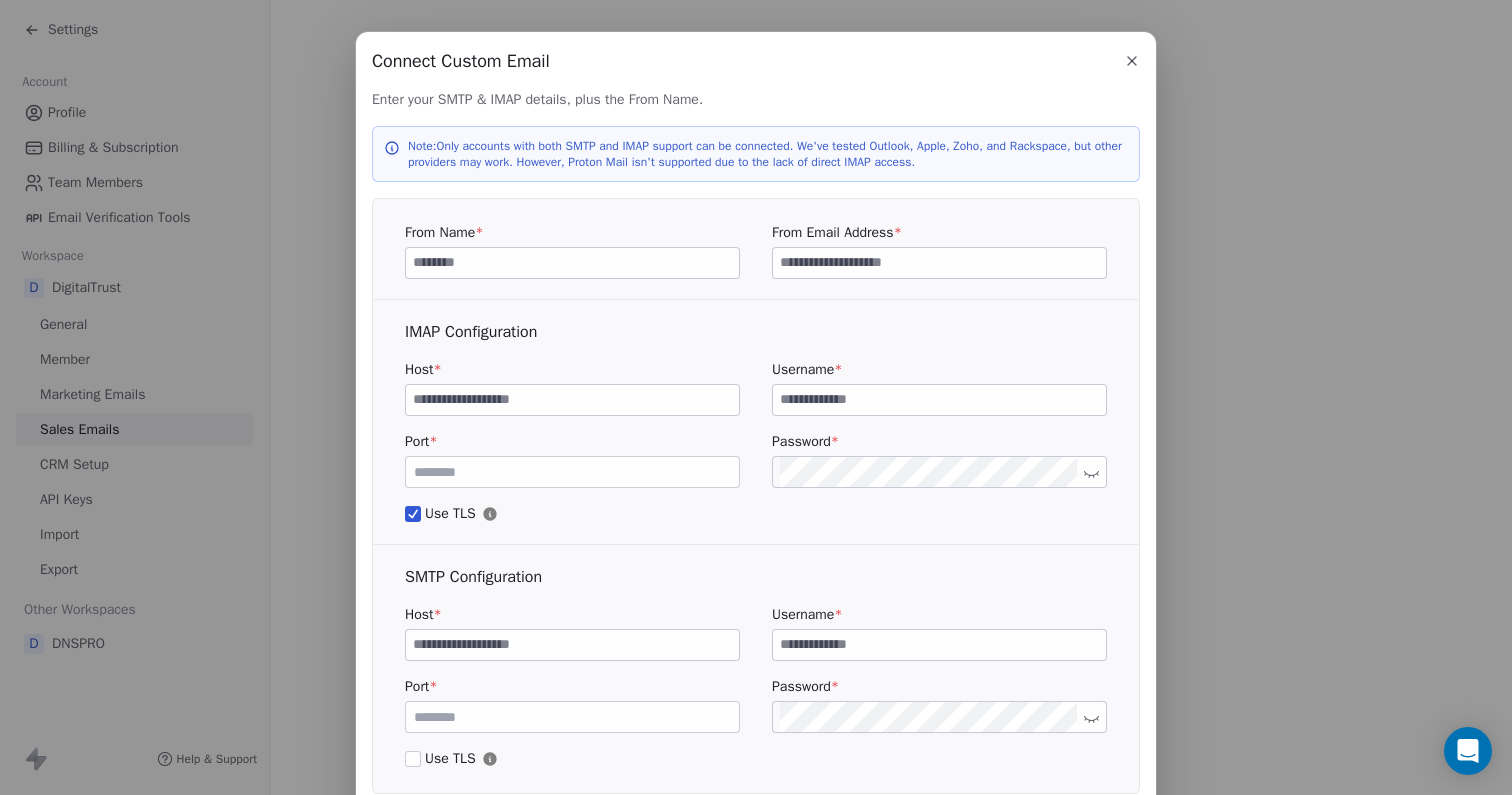 click 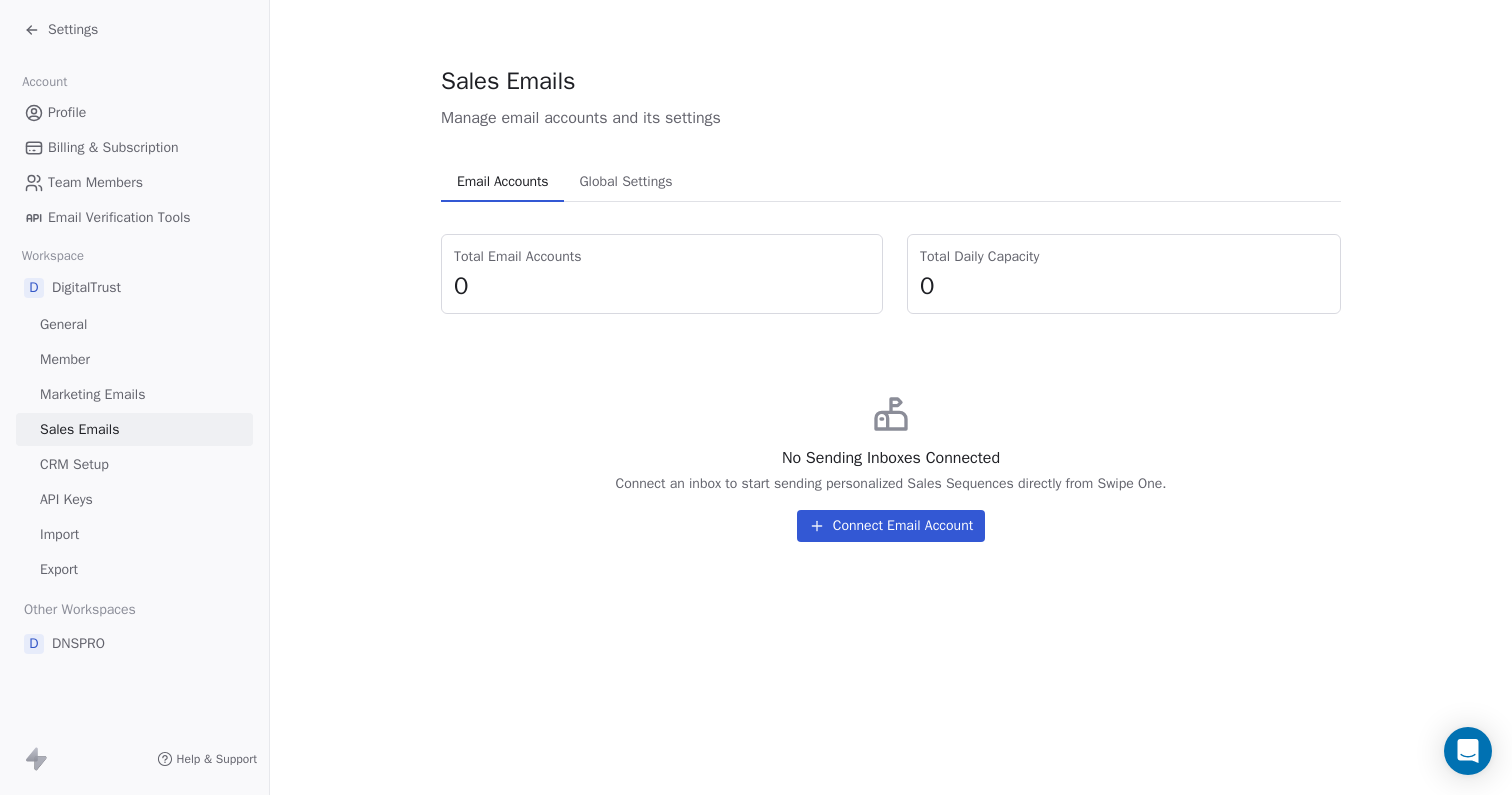 click on "DNSPRO" at bounding box center (78, 644) 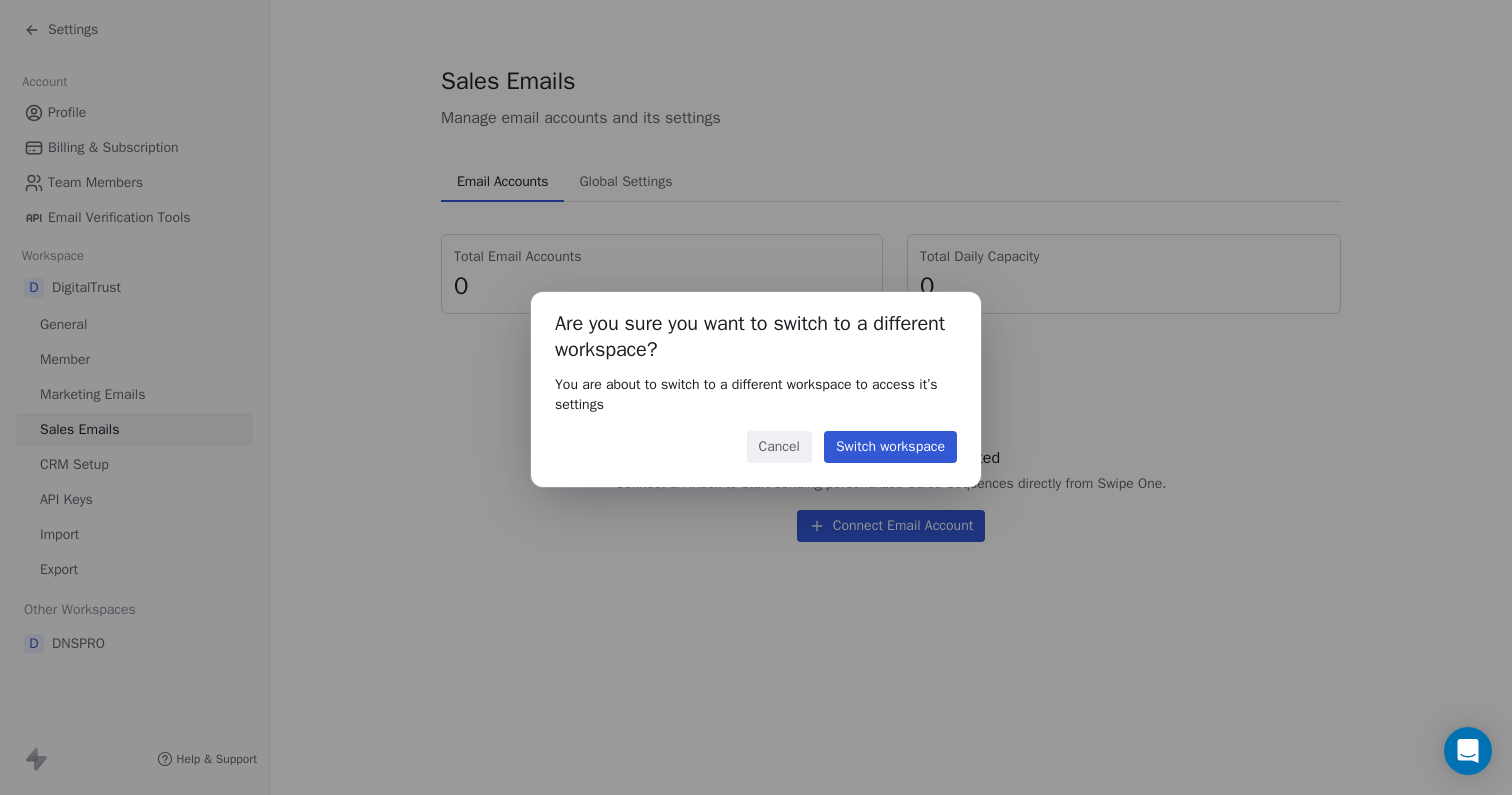 click on "Switch workspace" at bounding box center [890, 447] 